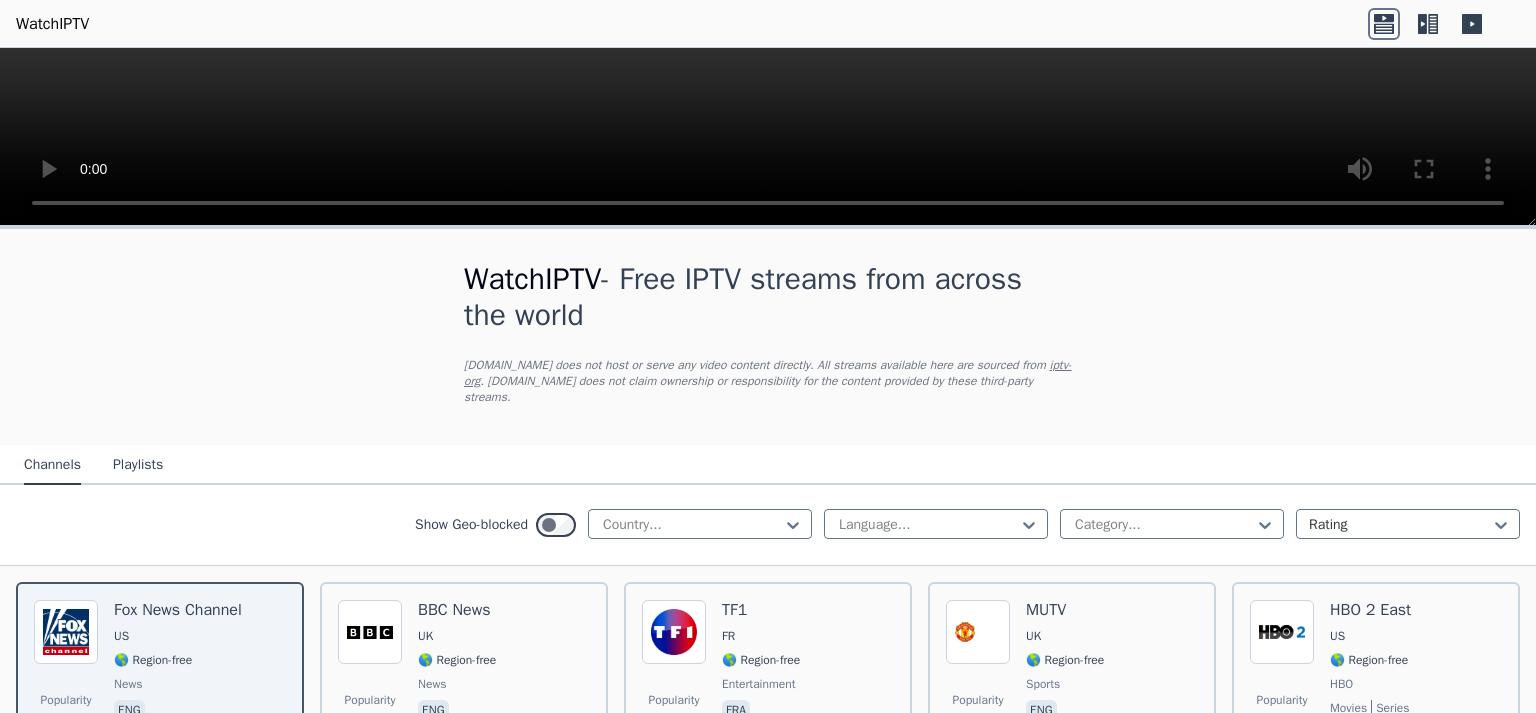 scroll, scrollTop: 0, scrollLeft: 0, axis: both 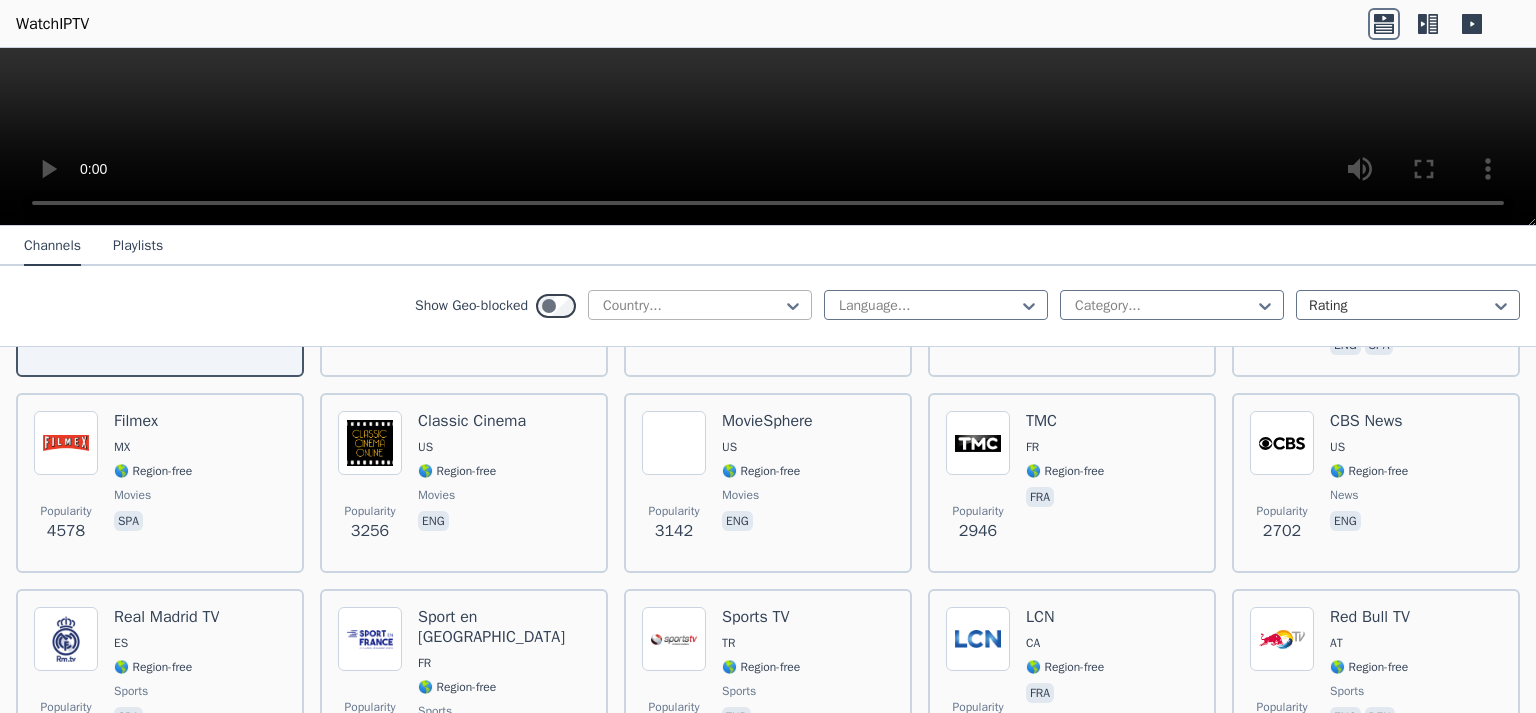 click at bounding box center [692, 306] 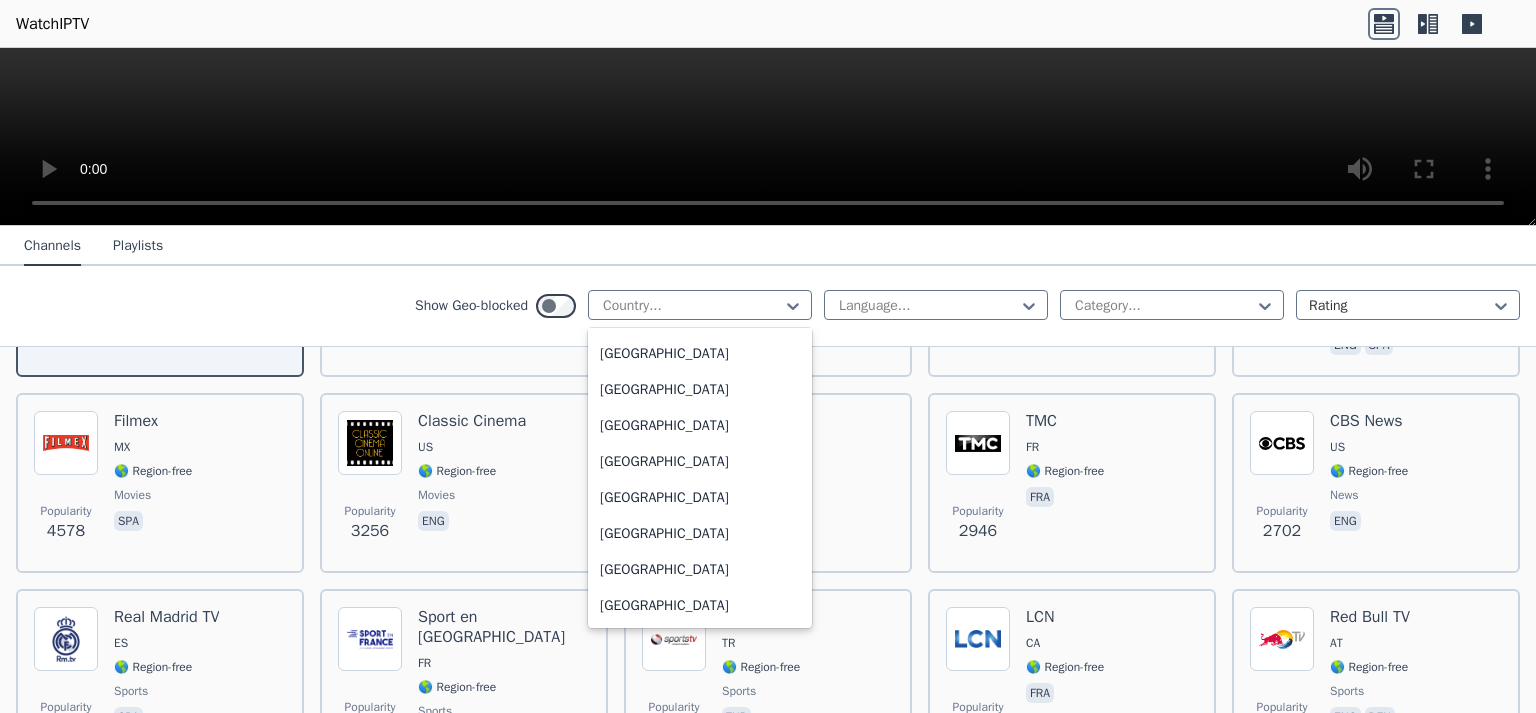 scroll, scrollTop: 7570, scrollLeft: 0, axis: vertical 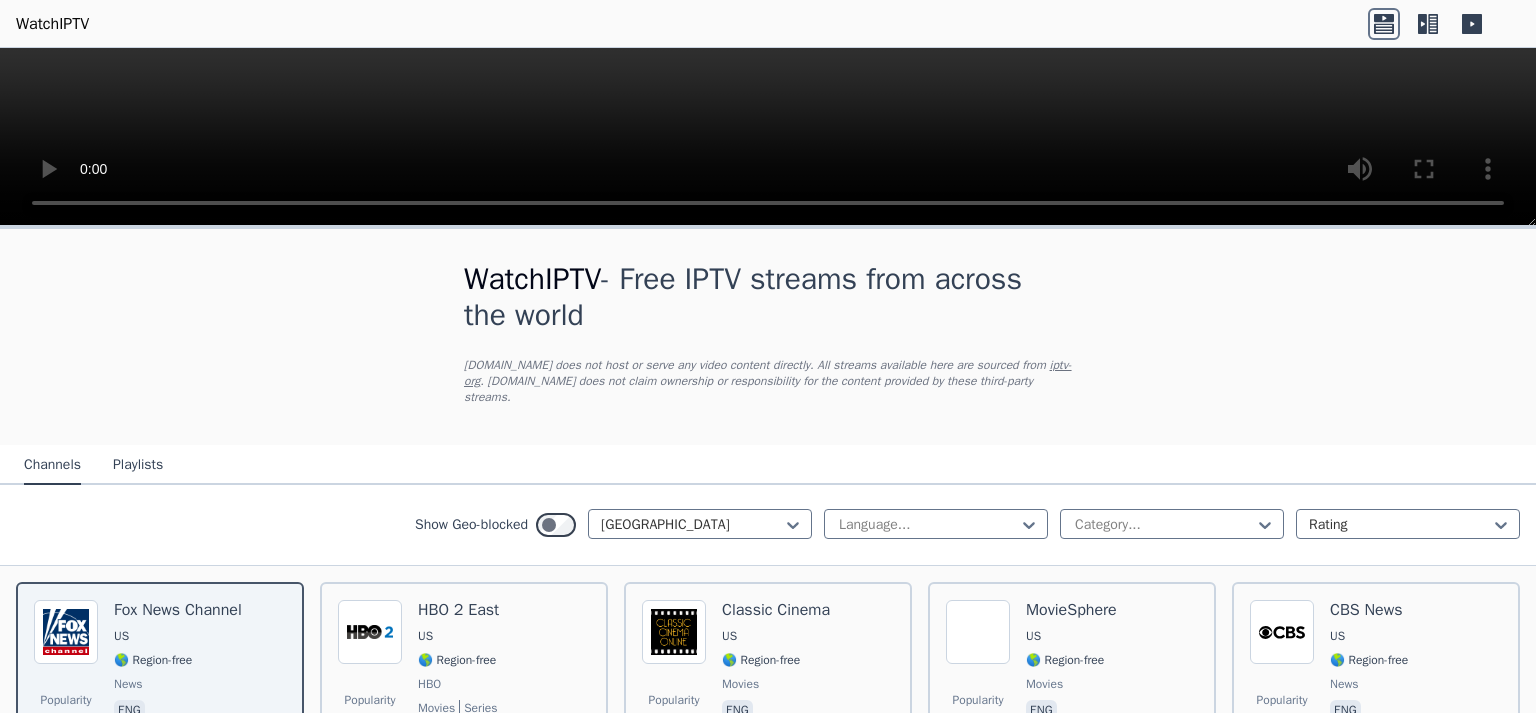 click on "WatchIPTV  - Free IPTV streams from across the world [DOMAIN_NAME] does not host or serve any video content directly. All streams available here are sourced from   iptv-org . [DOMAIN_NAME] does not claim ownership or responsibility for the content provided by these third-party streams. Channels Playlists Show Geo-blocked [GEOGRAPHIC_DATA] Language... Category... Rating Popularity 13344 [PERSON_NAME] US 🌎 Region-free news eng Popularity 4666 HBO 2 East US 🌎 Region-free HBO movies series eng spa Popularity 3256 Classic Cinema US 🌎 Region-free movies eng Popularity 3142 MovieSphere US 🌎 Region-free movies eng Popularity 2702 CBS News US 🌎 Region-free news eng Popularity 1985 Made In [GEOGRAPHIC_DATA] [GEOGRAPHIC_DATA] 🌎 Region-free movies eng Popularity 1921 Bloomberg TV US 🌎 Region-free business eng Popularity 1781 CineLife [GEOGRAPHIC_DATA] 🌎 Region-free lifestyle eng Popularity 1723 TVS Drive In Movie US 🌎 Region-free movies eng Popularity 1714 KABC-DT1 US 🌎 Region-free ABC news eng Popularity 1658 Dark Matter TV US" at bounding box center [768, 5577] 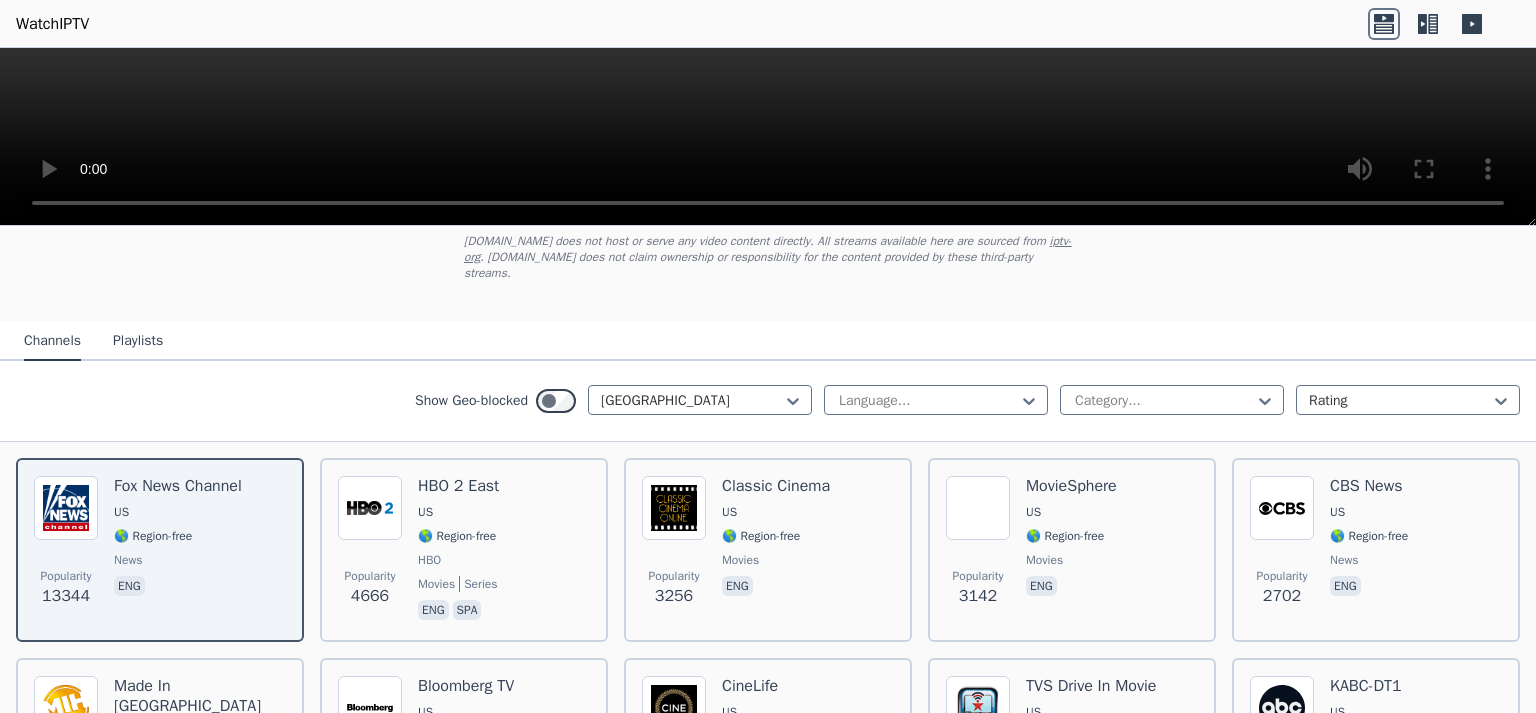 scroll, scrollTop: 130, scrollLeft: 0, axis: vertical 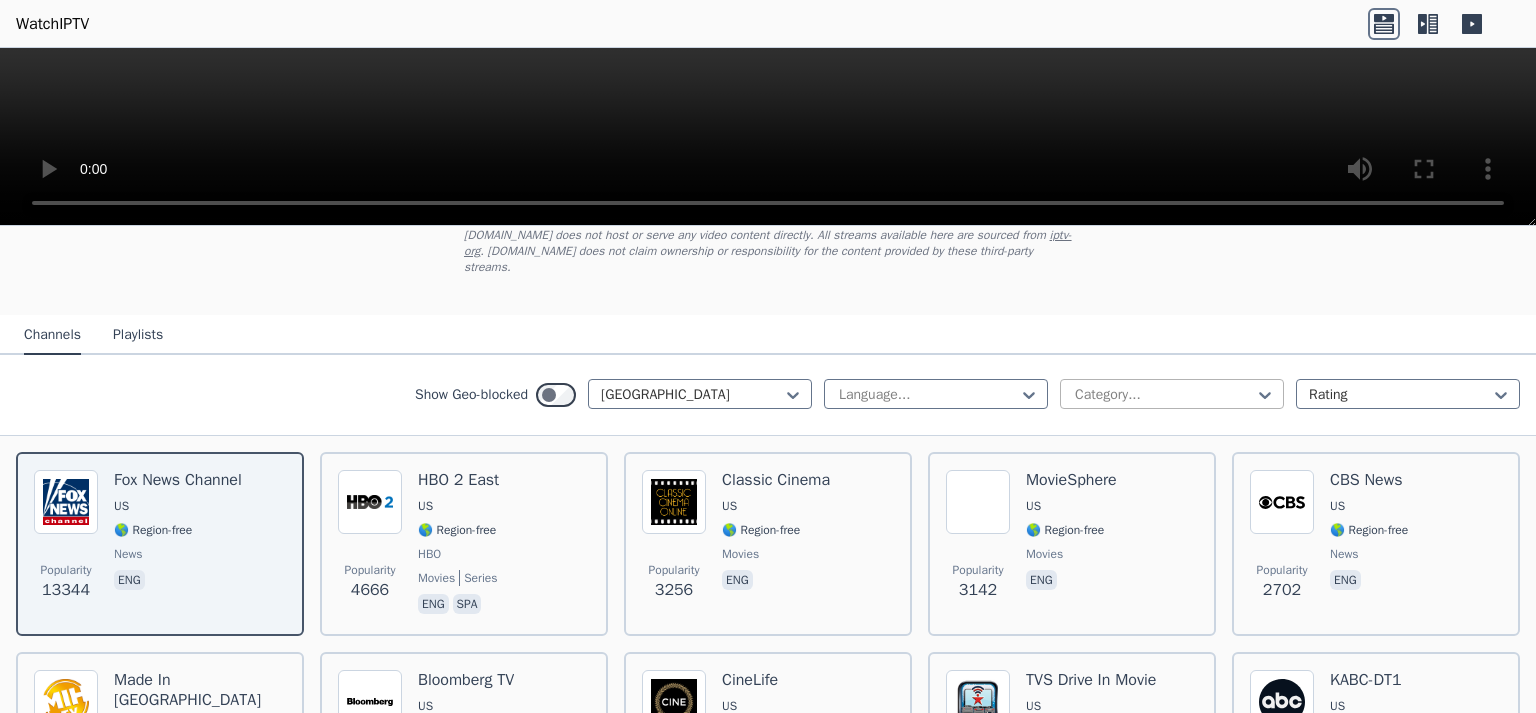 click at bounding box center [1164, 395] 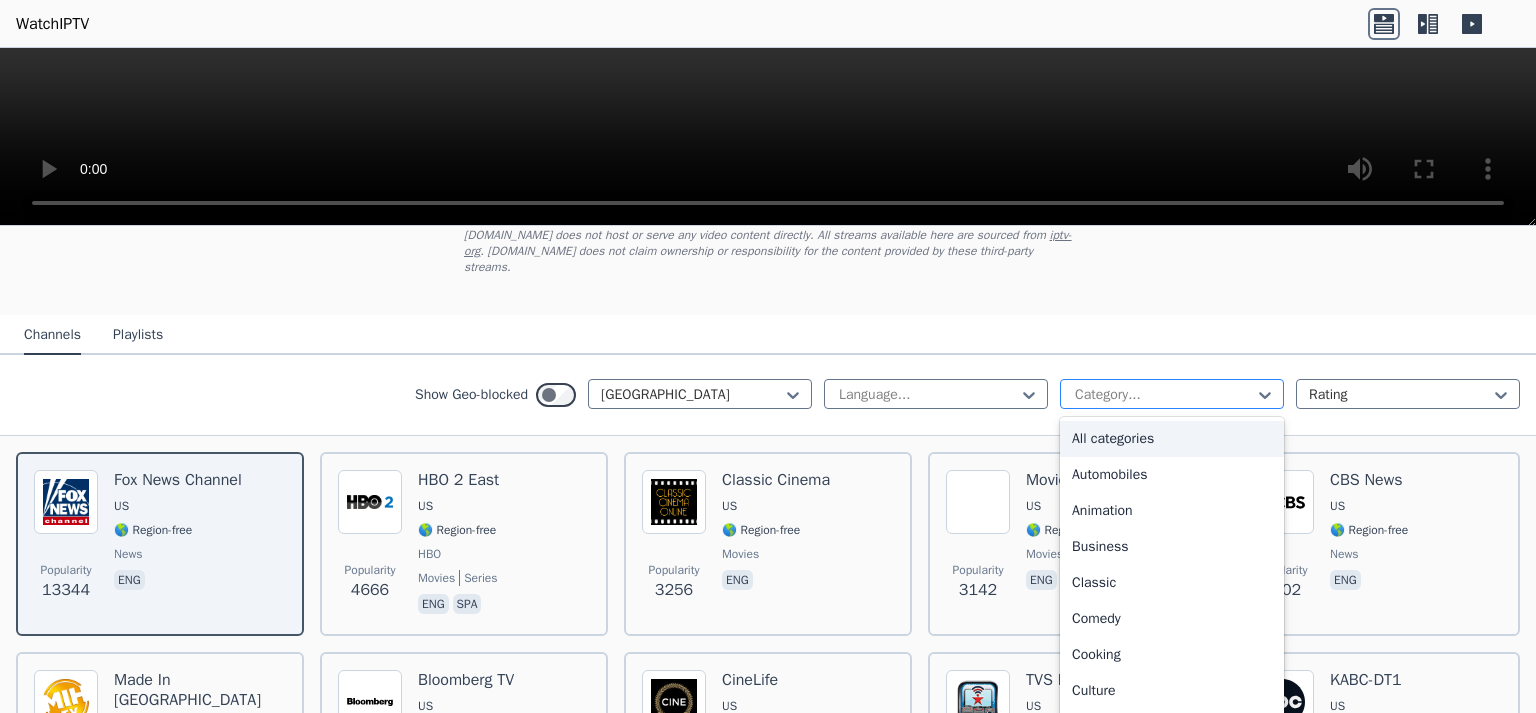 click at bounding box center [1164, 395] 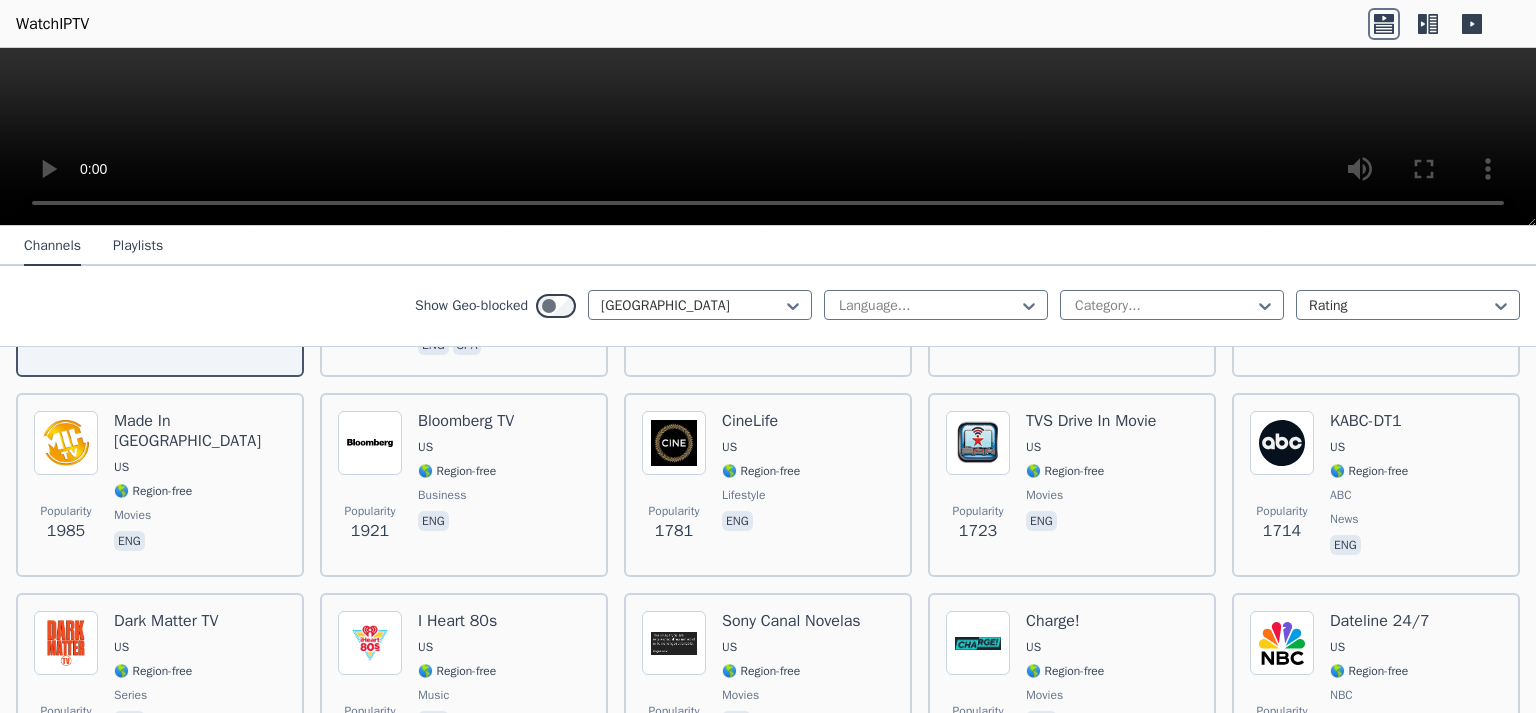 scroll, scrollTop: 259, scrollLeft: 0, axis: vertical 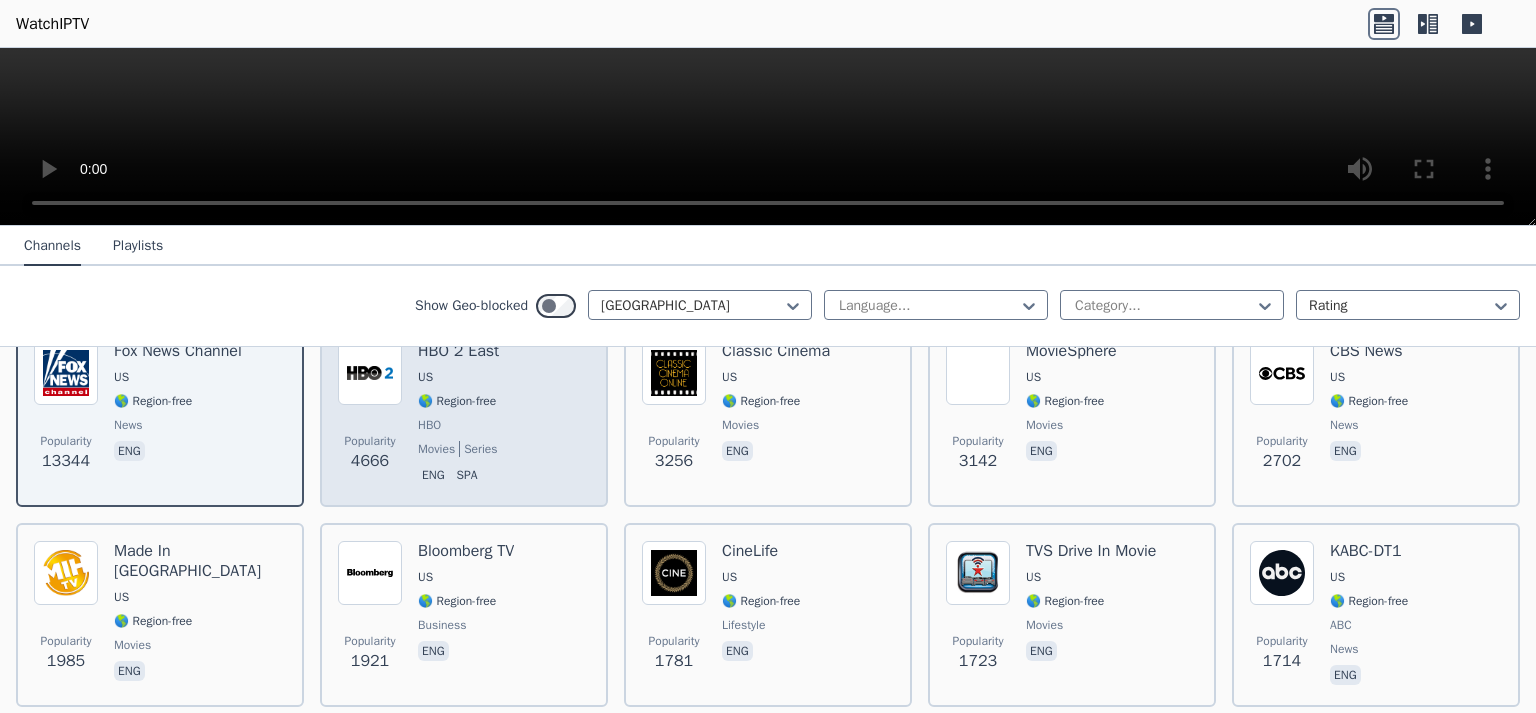 click on "HBO 2 East US 🌎 Region-free HBO movies series eng spa" at bounding box center [458, 415] 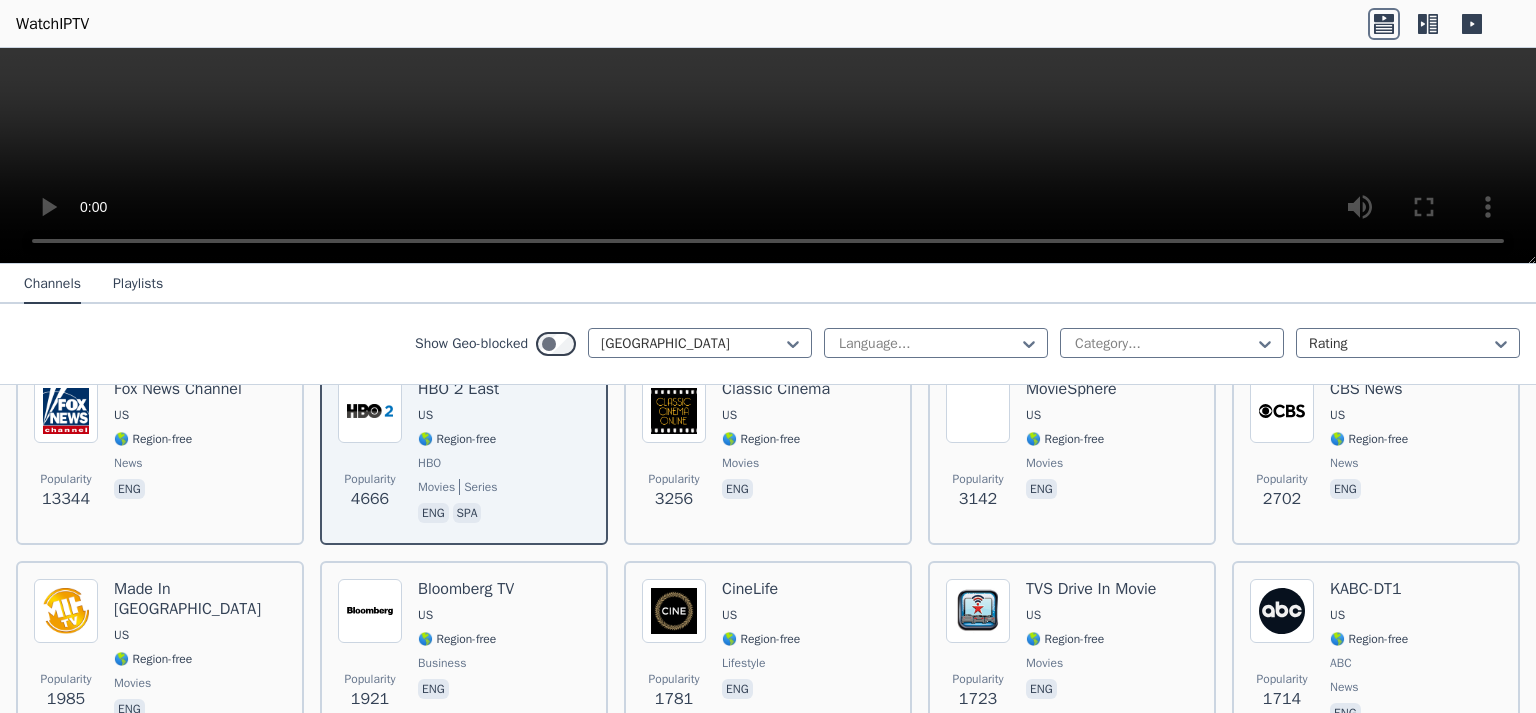 click 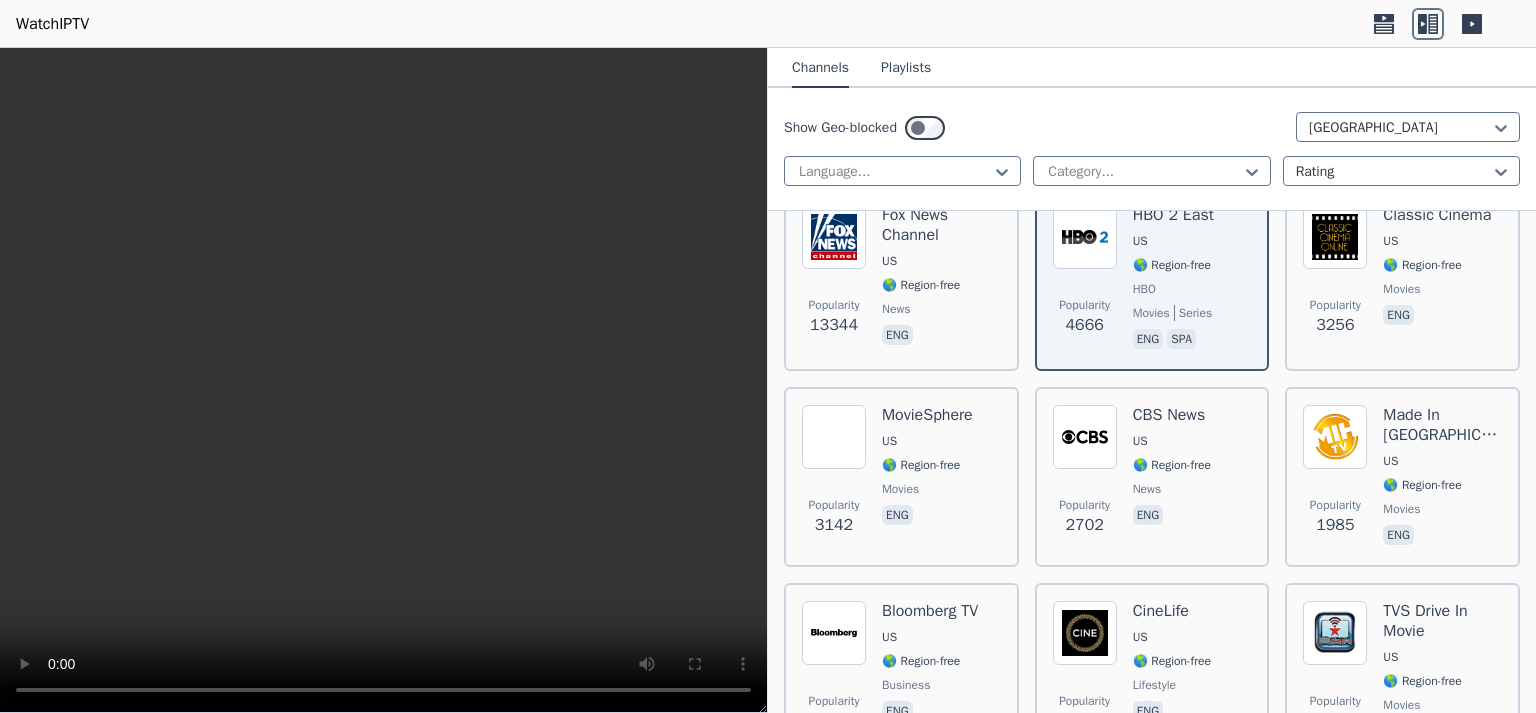 click 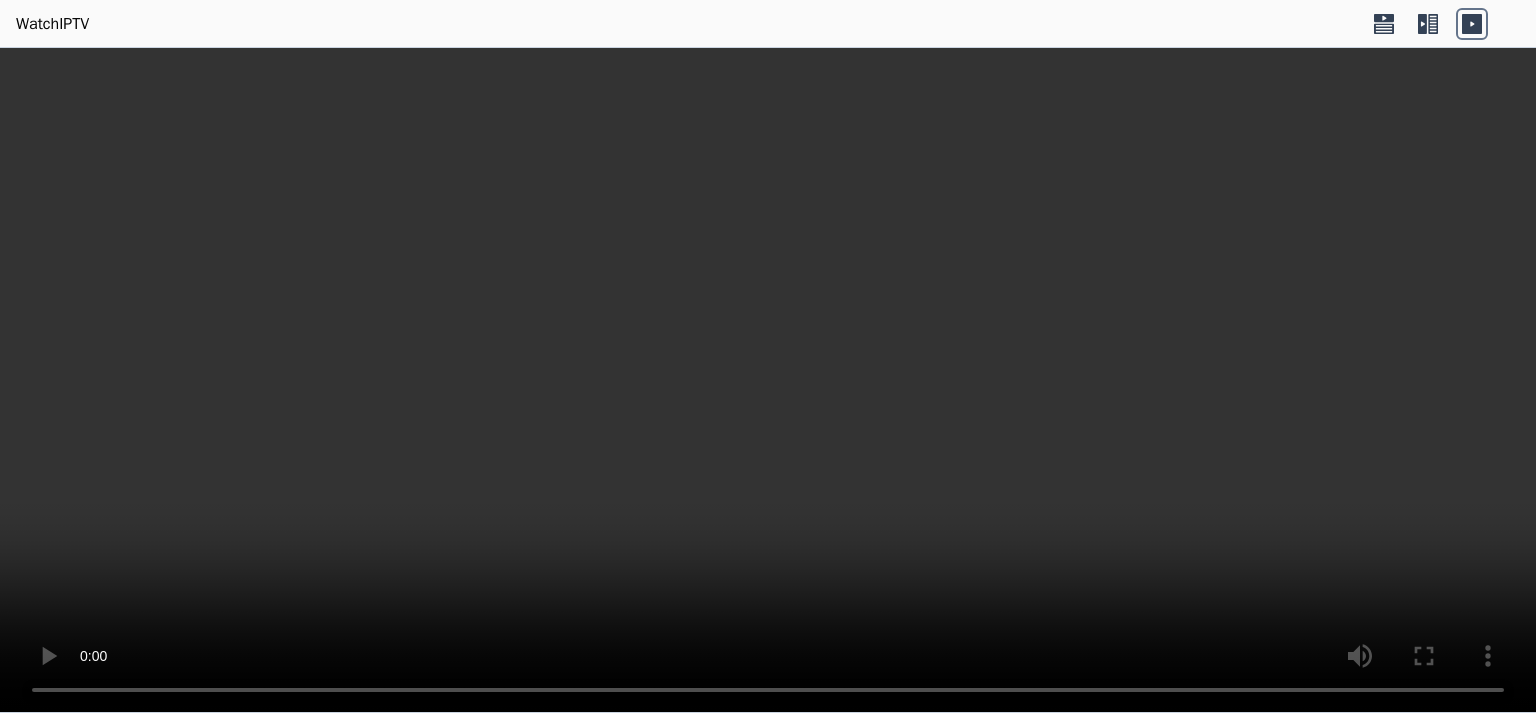 click 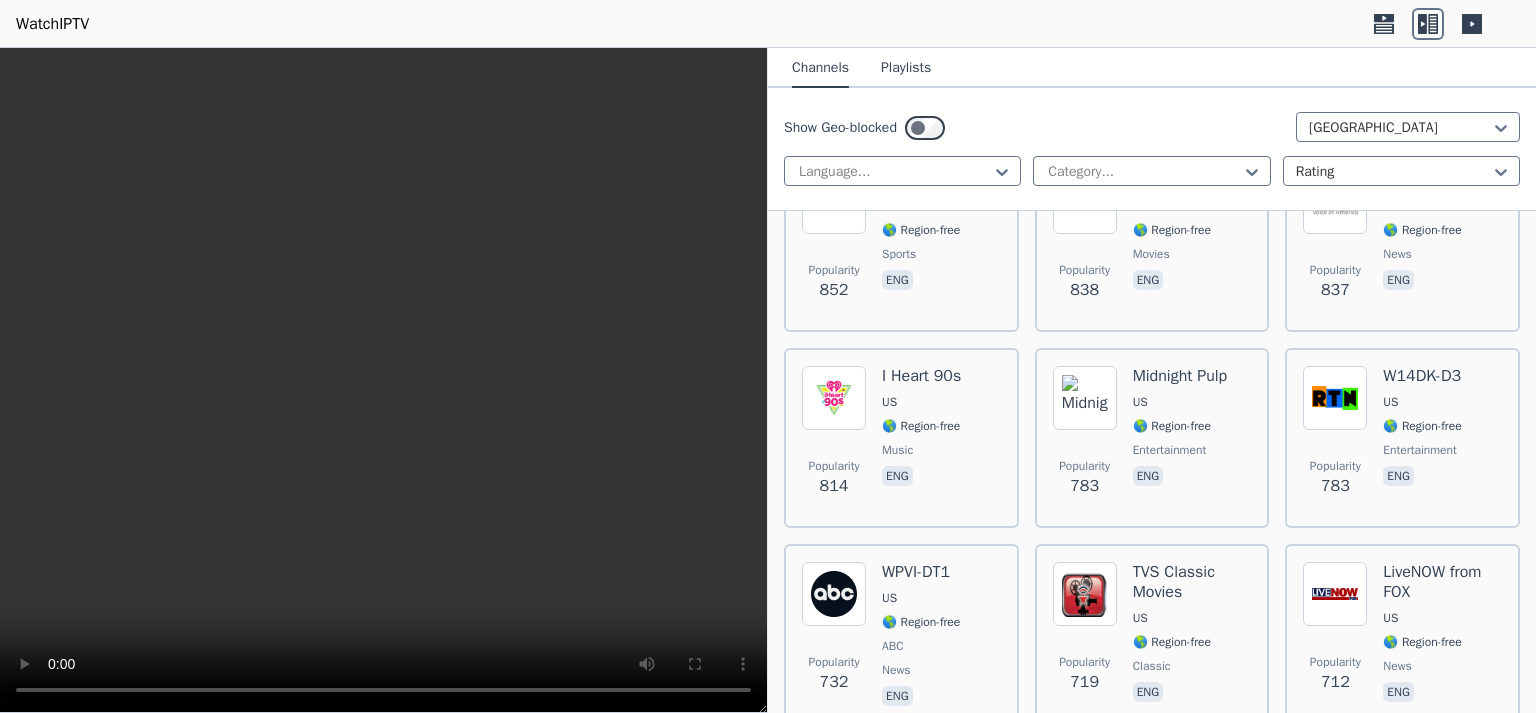 scroll, scrollTop: 1685, scrollLeft: 0, axis: vertical 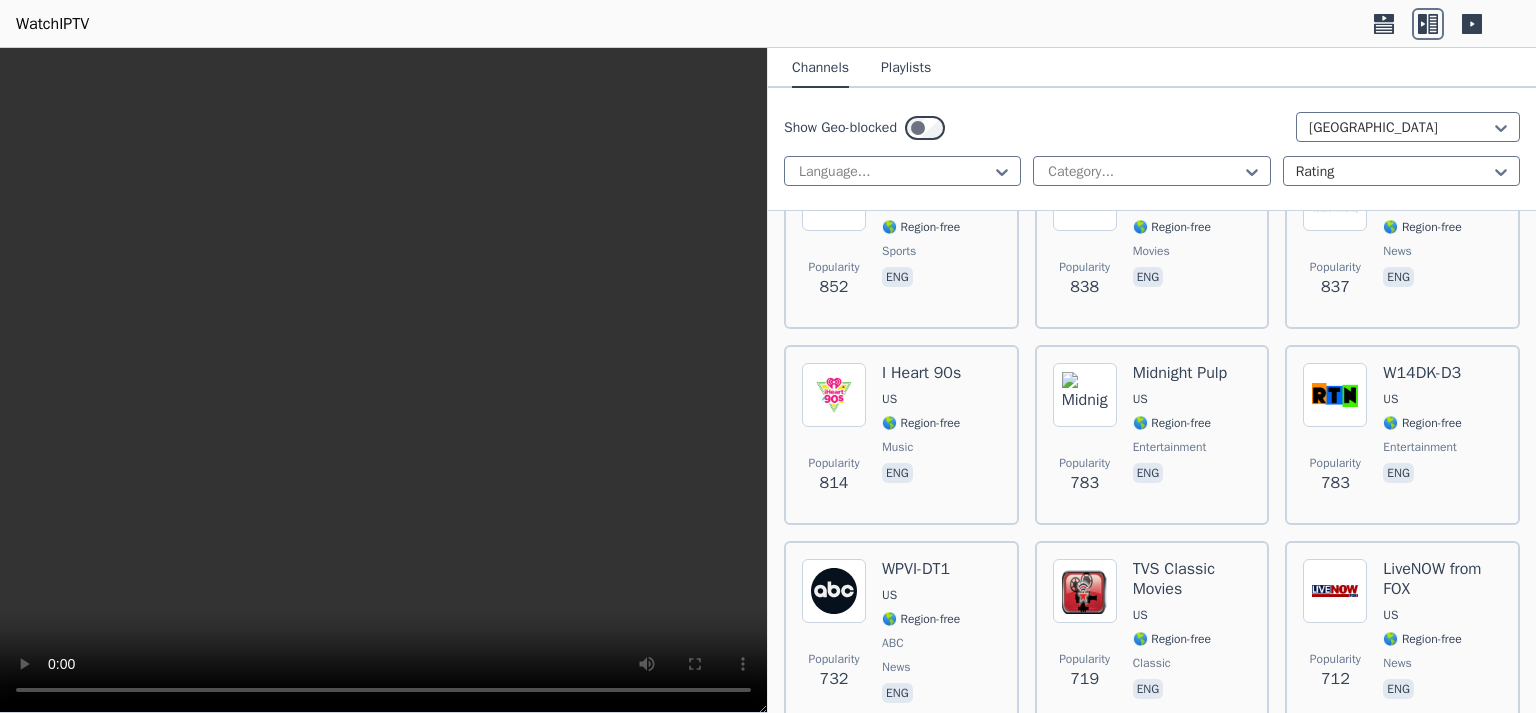 click on "Playlists" at bounding box center [906, 69] 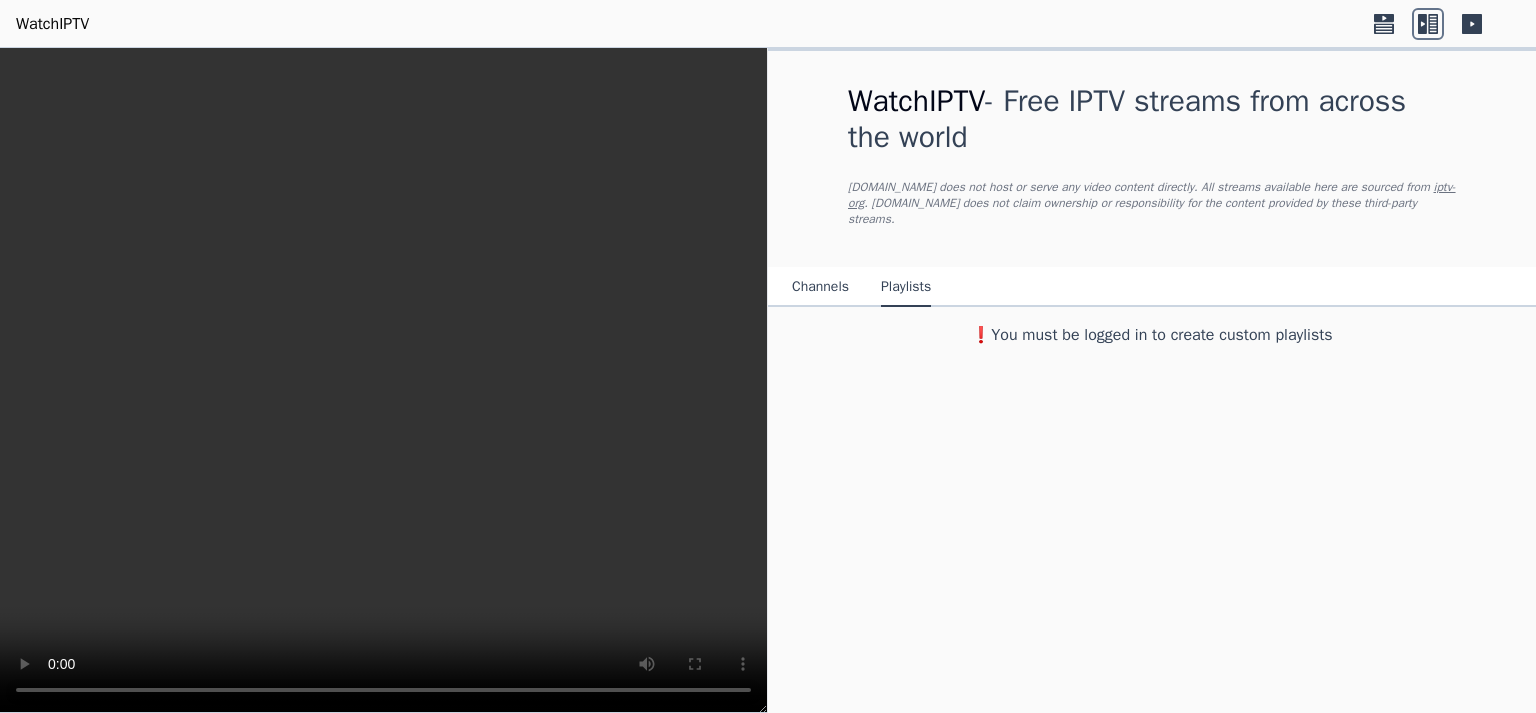 click on "Channels" at bounding box center [820, 288] 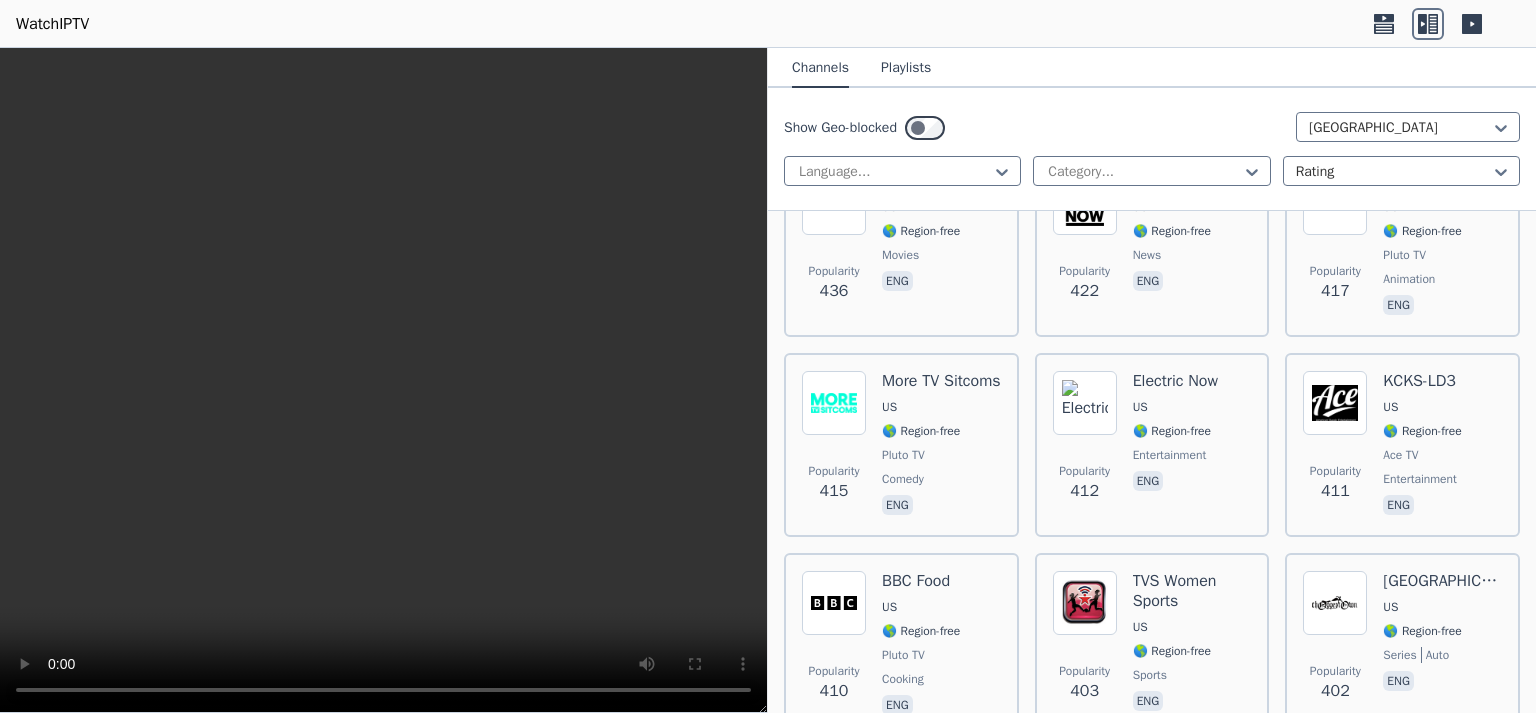 scroll, scrollTop: 3888, scrollLeft: 0, axis: vertical 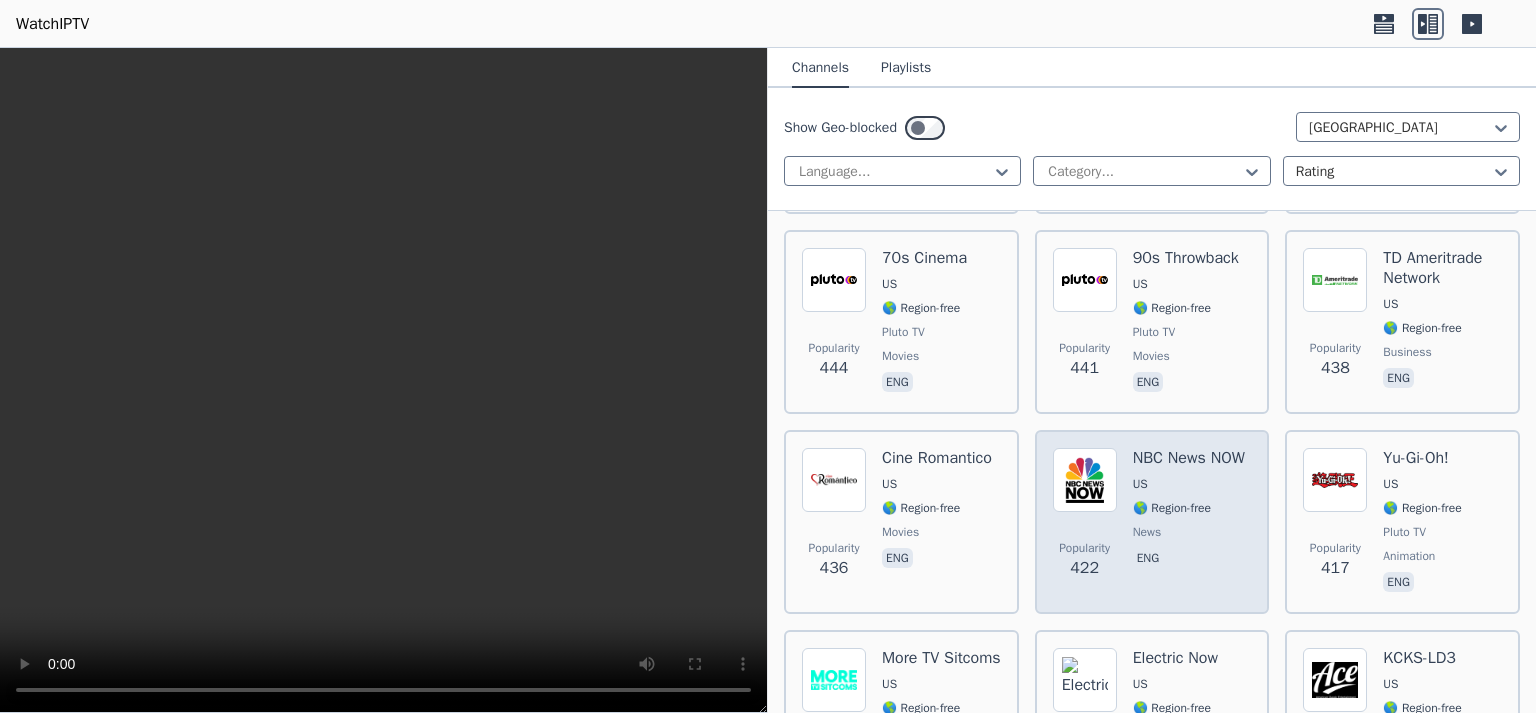 click on "NBC News NOW" at bounding box center (1189, 458) 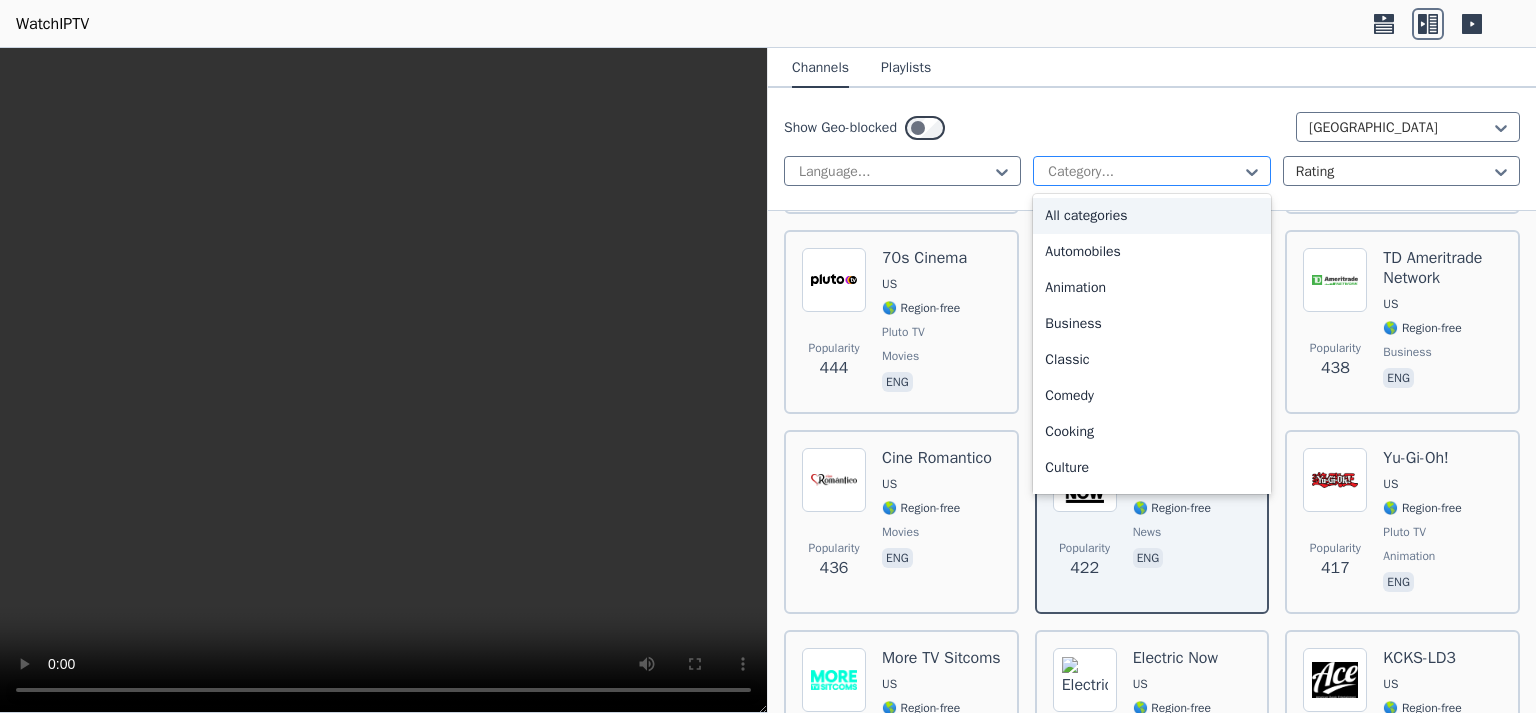 click at bounding box center [1143, 172] 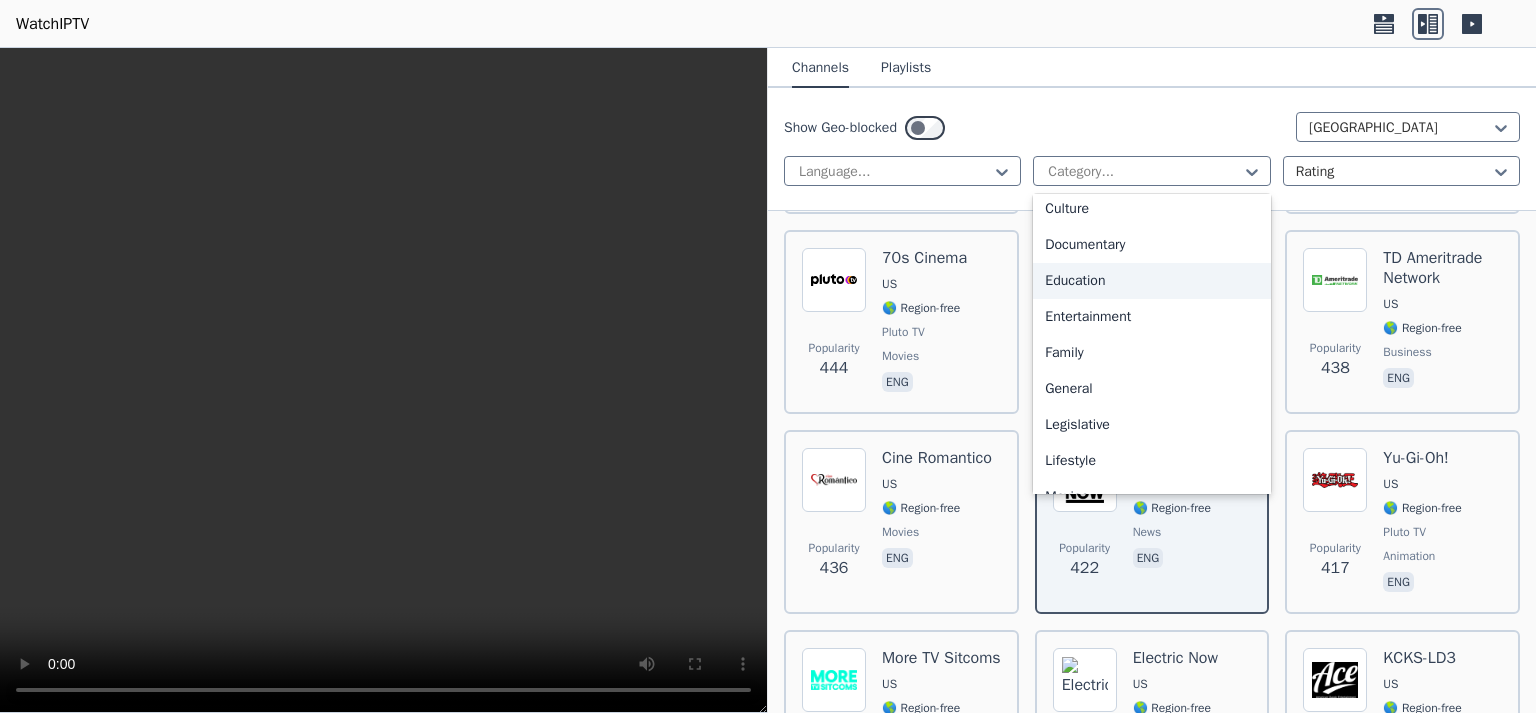 scroll, scrollTop: 130, scrollLeft: 0, axis: vertical 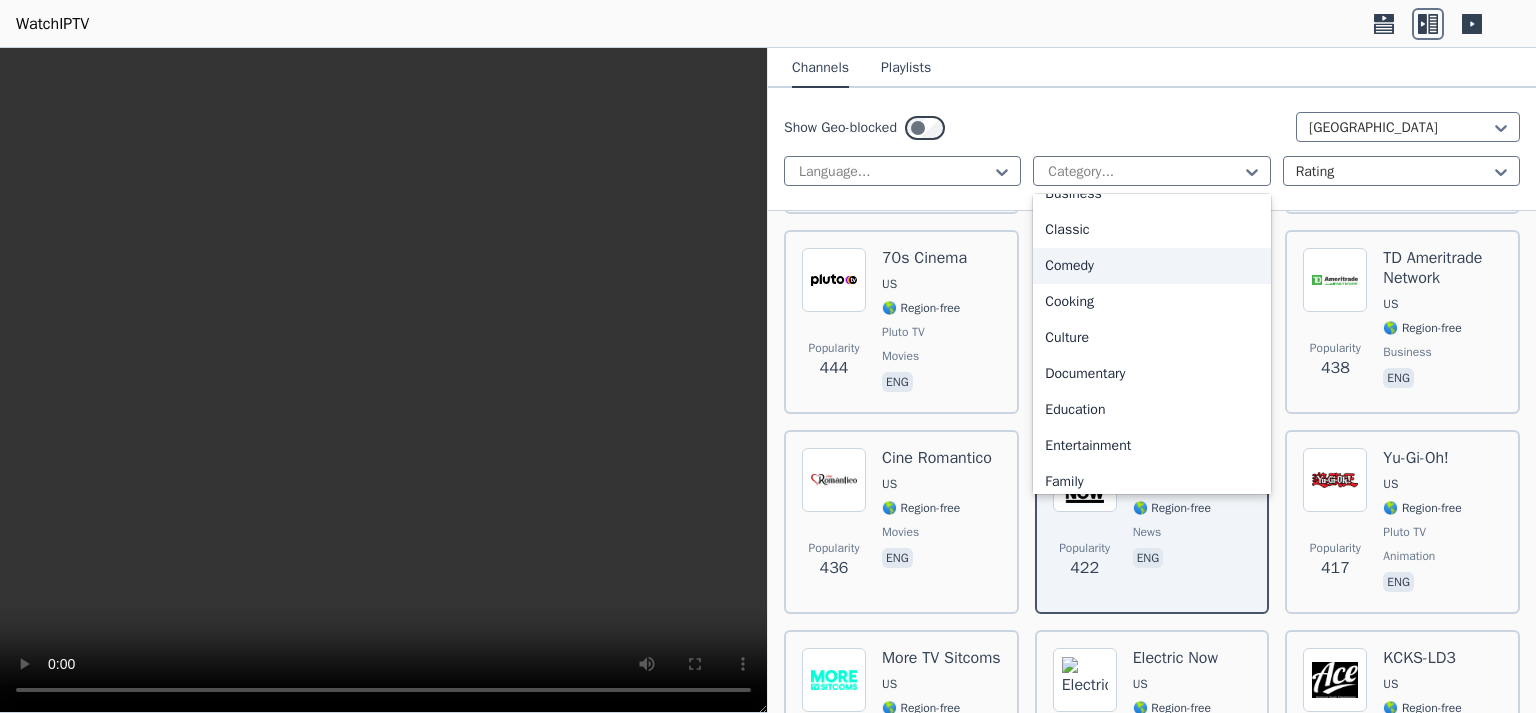 click on "Comedy" at bounding box center (1151, 266) 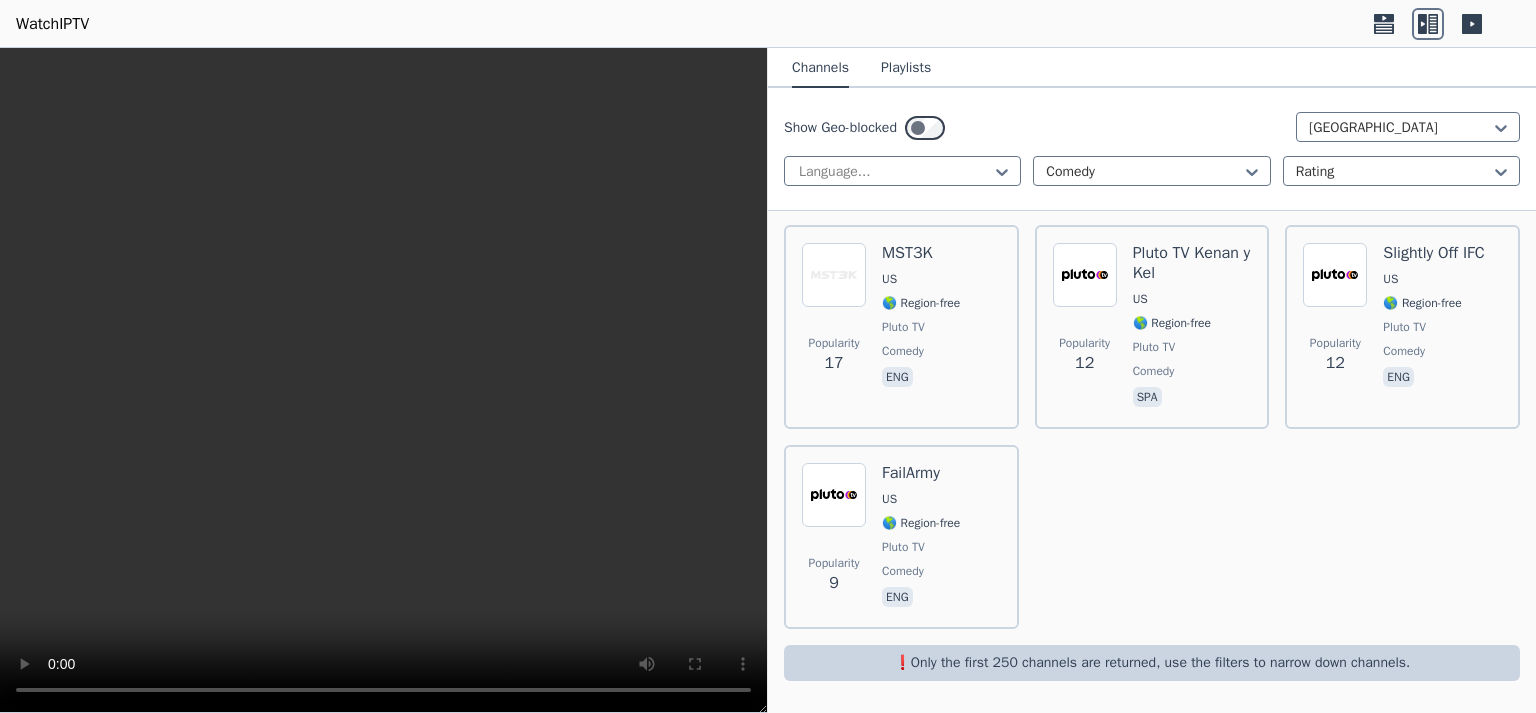 scroll, scrollTop: 3072, scrollLeft: 0, axis: vertical 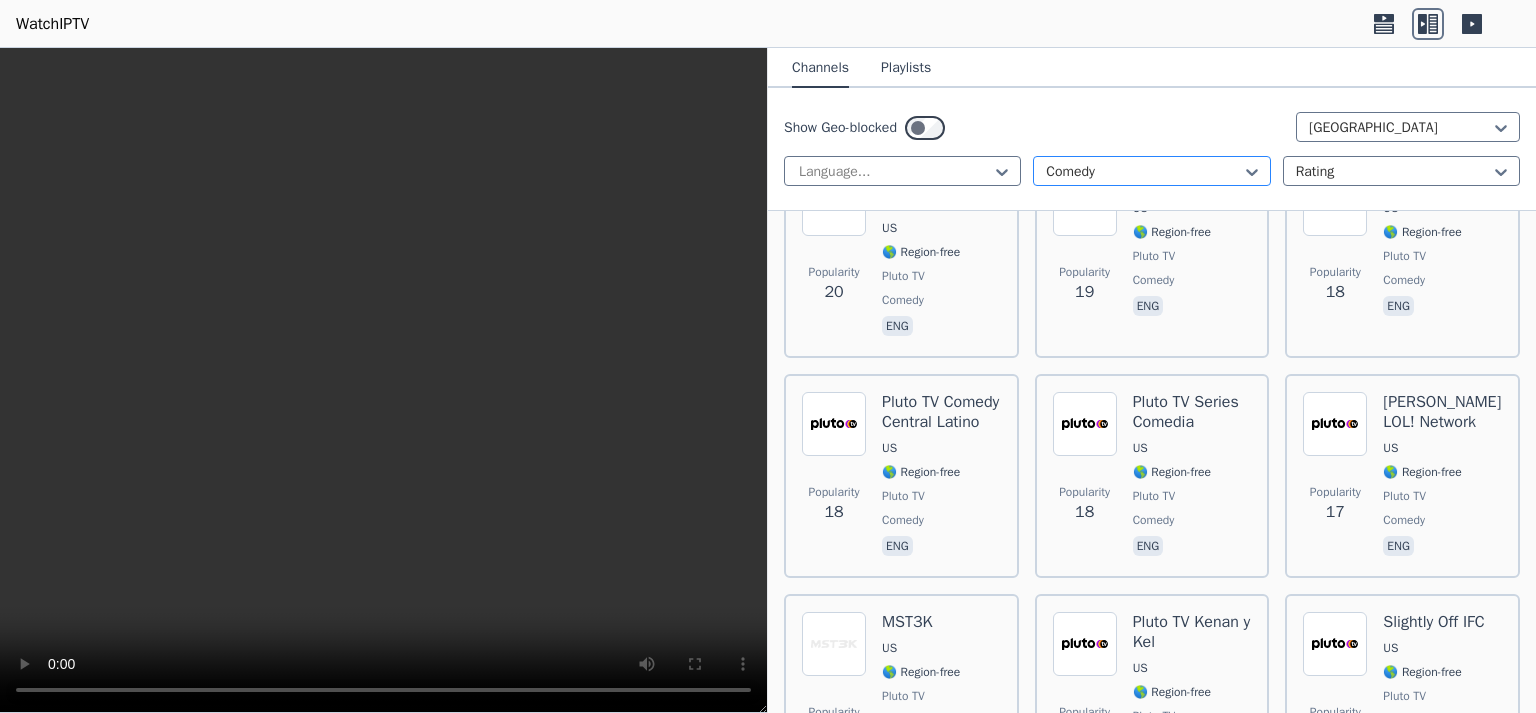 click at bounding box center (1143, 172) 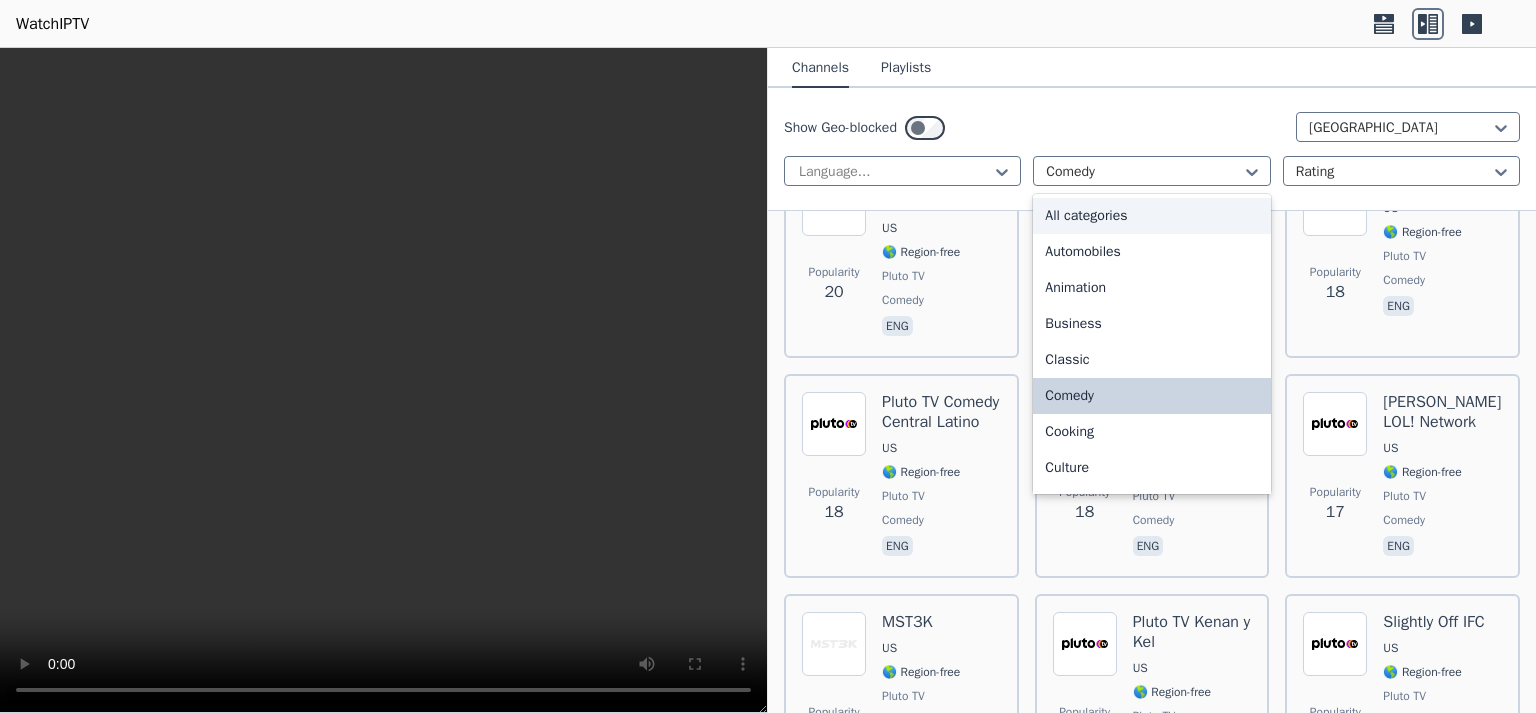 click on "All categories" at bounding box center (1151, 216) 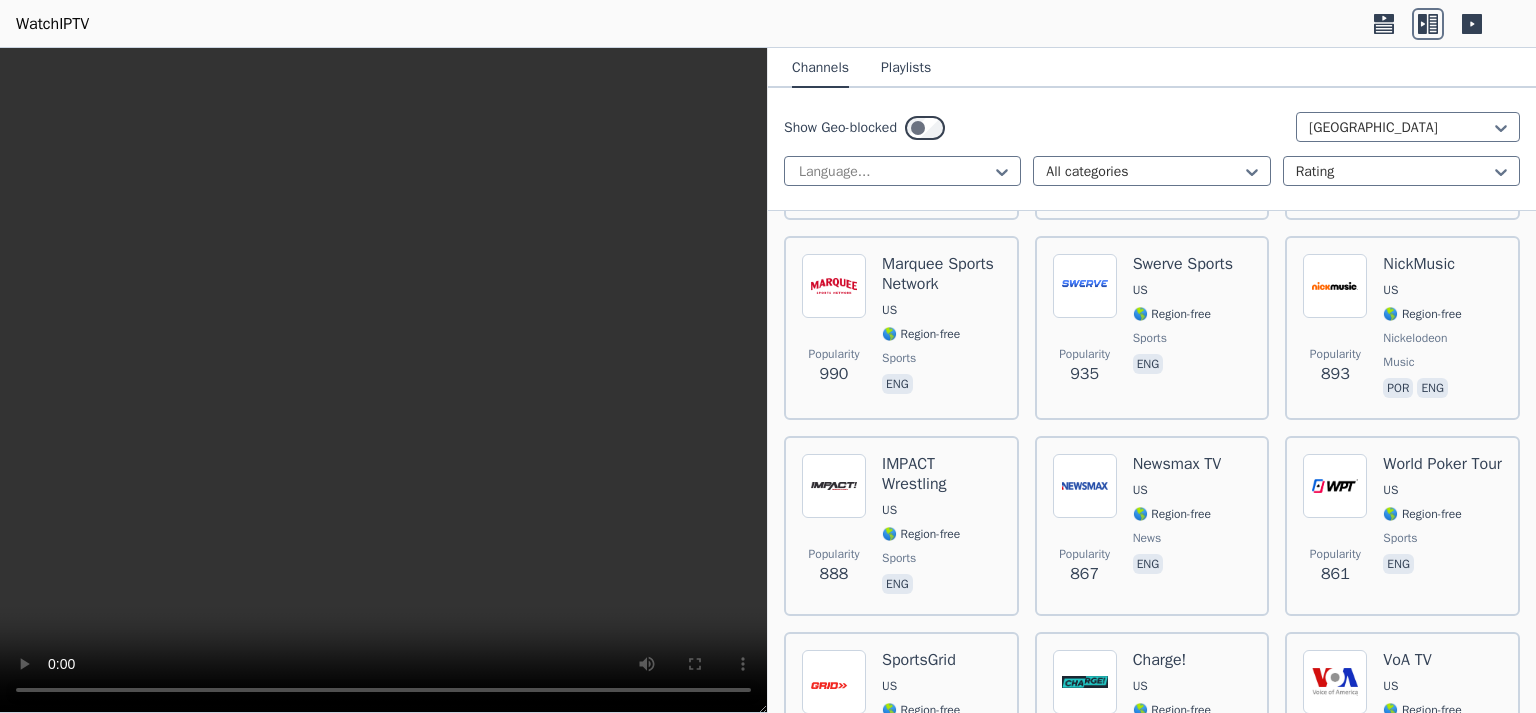 scroll, scrollTop: 1037, scrollLeft: 0, axis: vertical 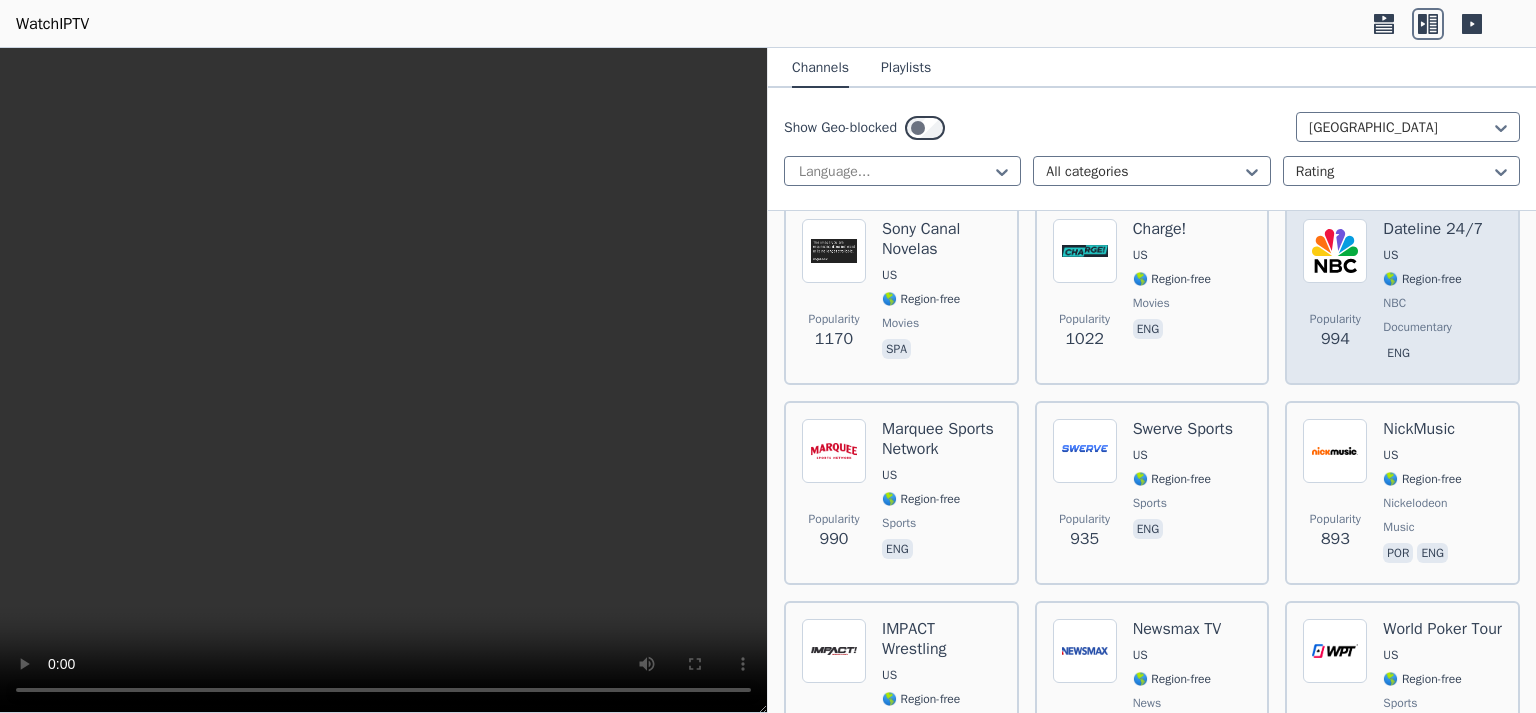 click on "Popularity 994" at bounding box center [1335, 293] 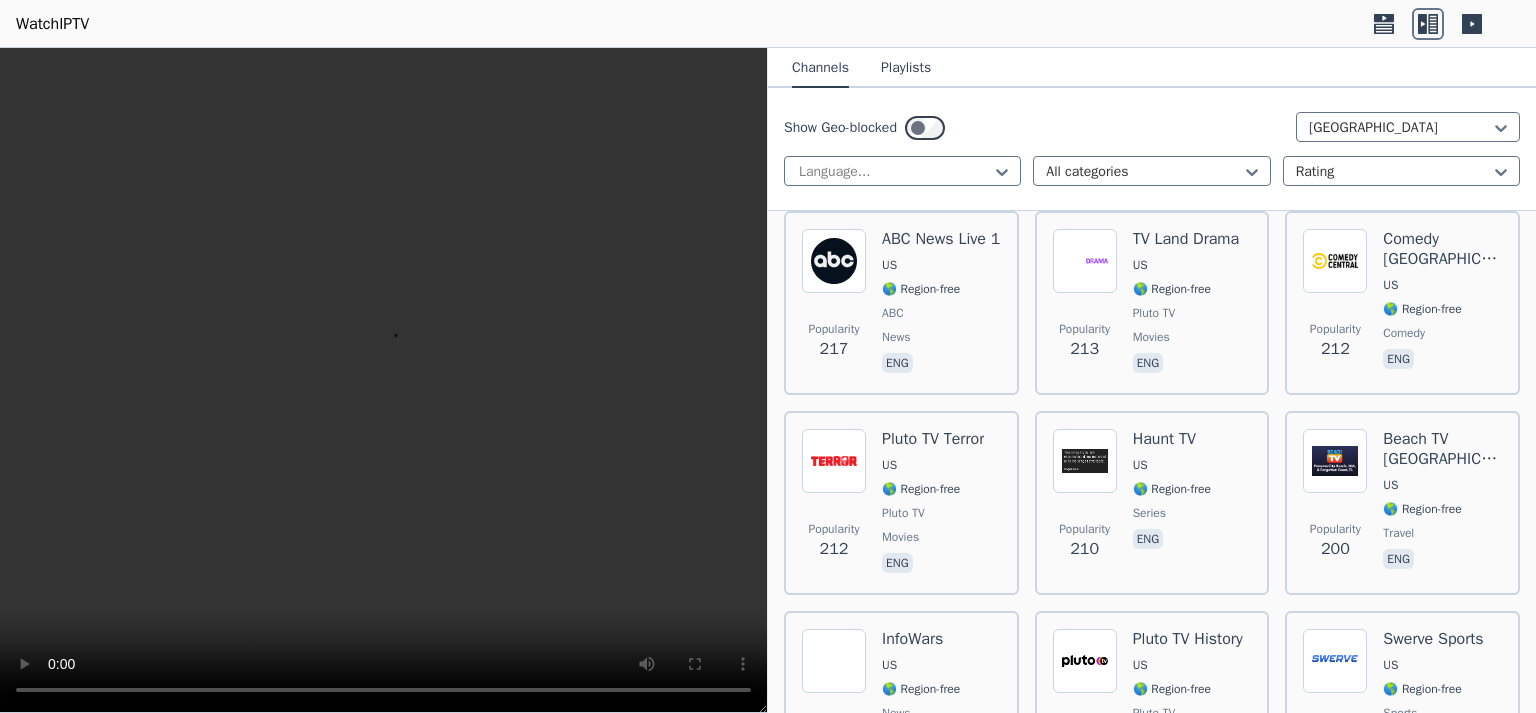 scroll, scrollTop: 6610, scrollLeft: 0, axis: vertical 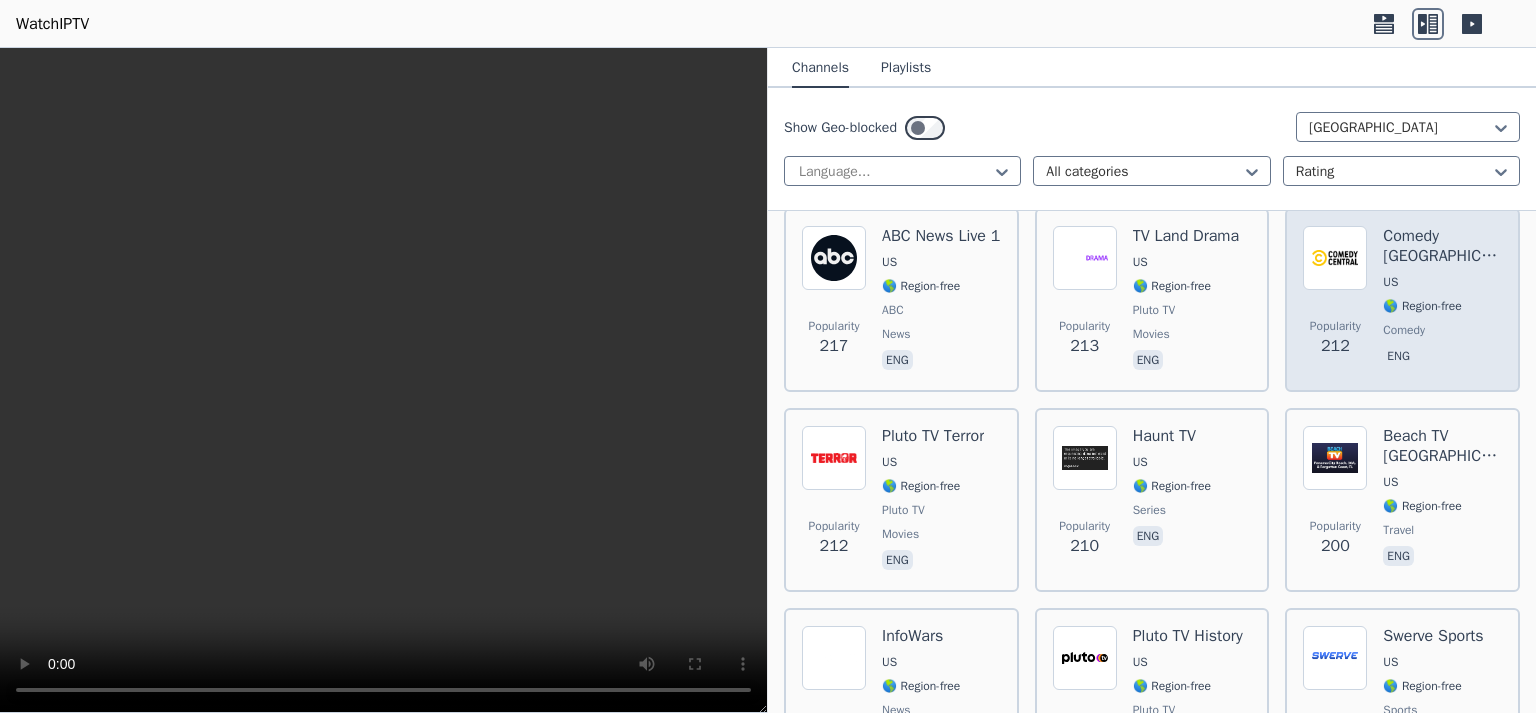 click on "Comedy [GEOGRAPHIC_DATA] 🌎 Region-free comedy eng" at bounding box center (1442, 300) 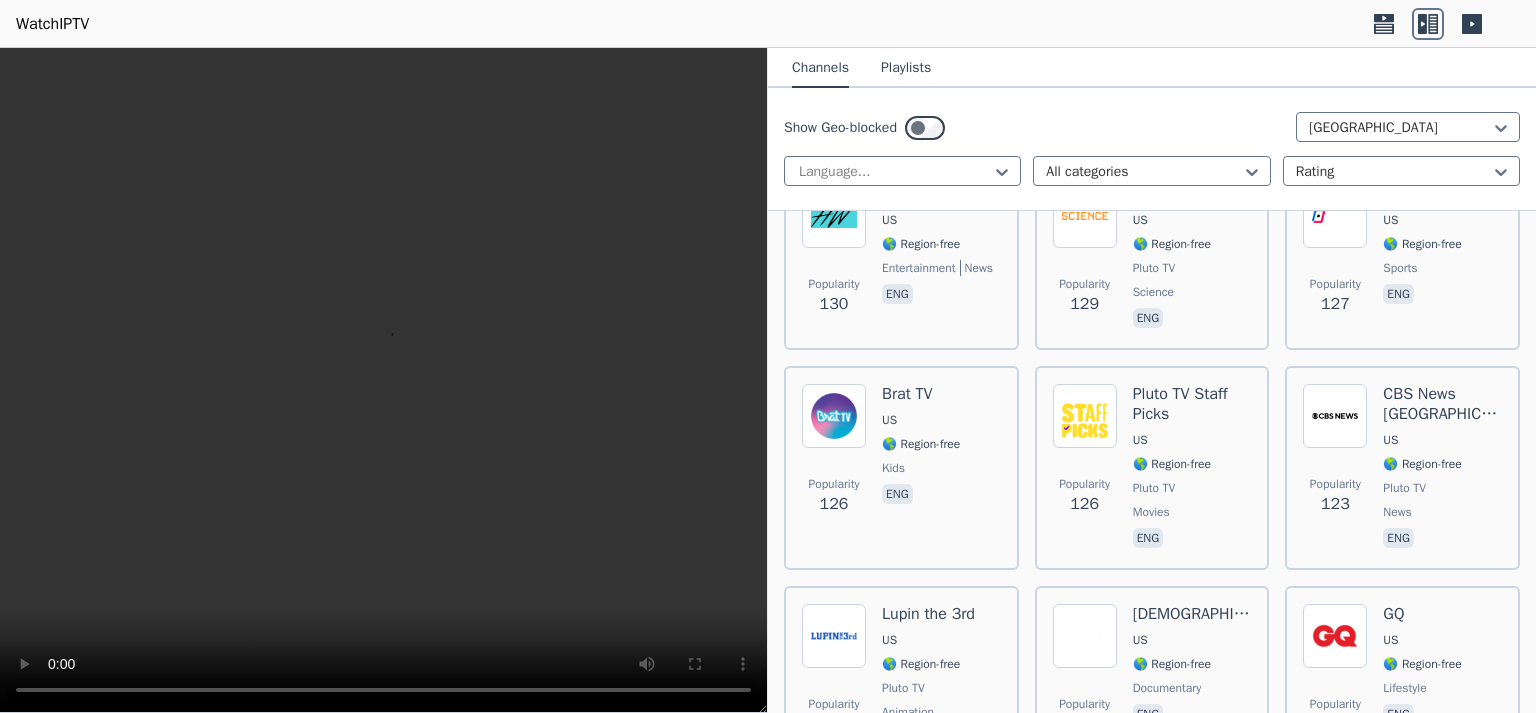 scroll, scrollTop: 10498, scrollLeft: 0, axis: vertical 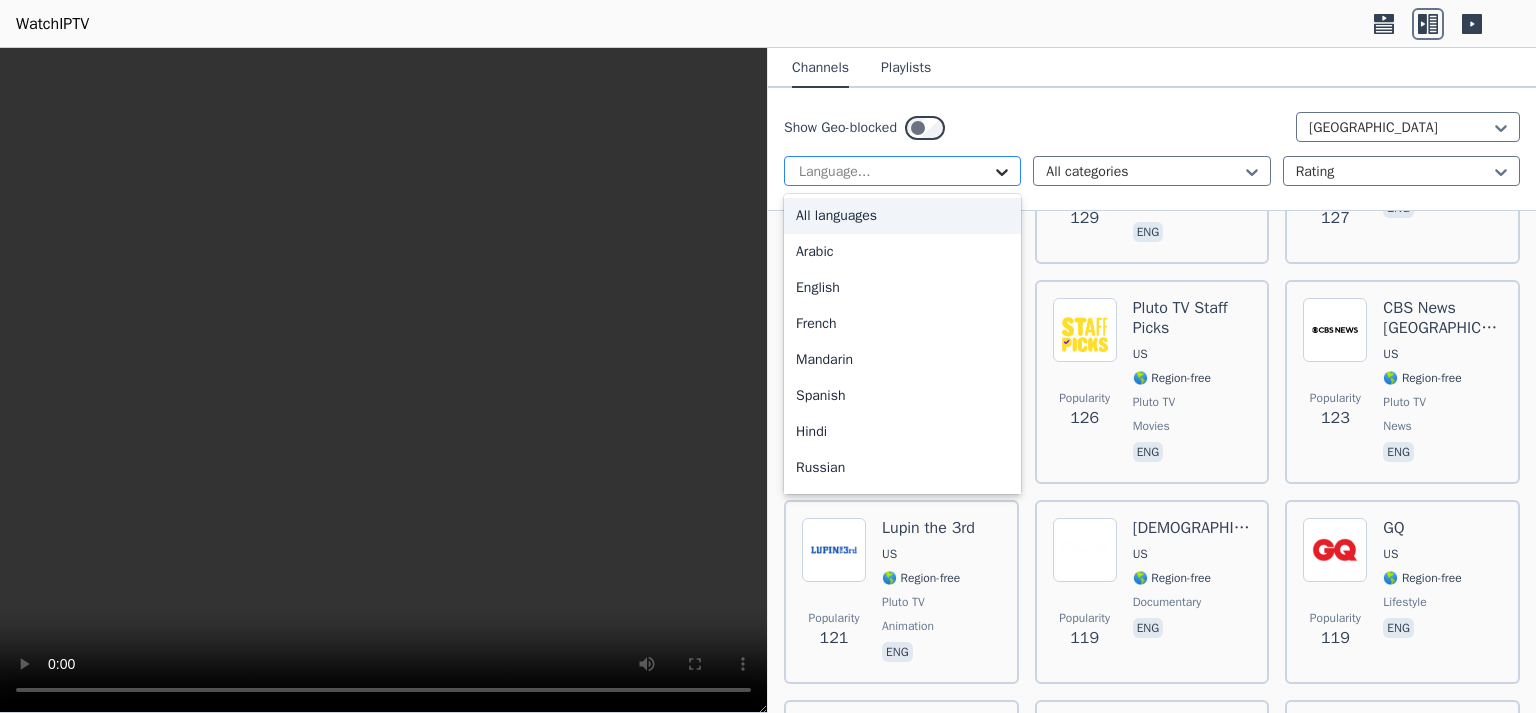 click 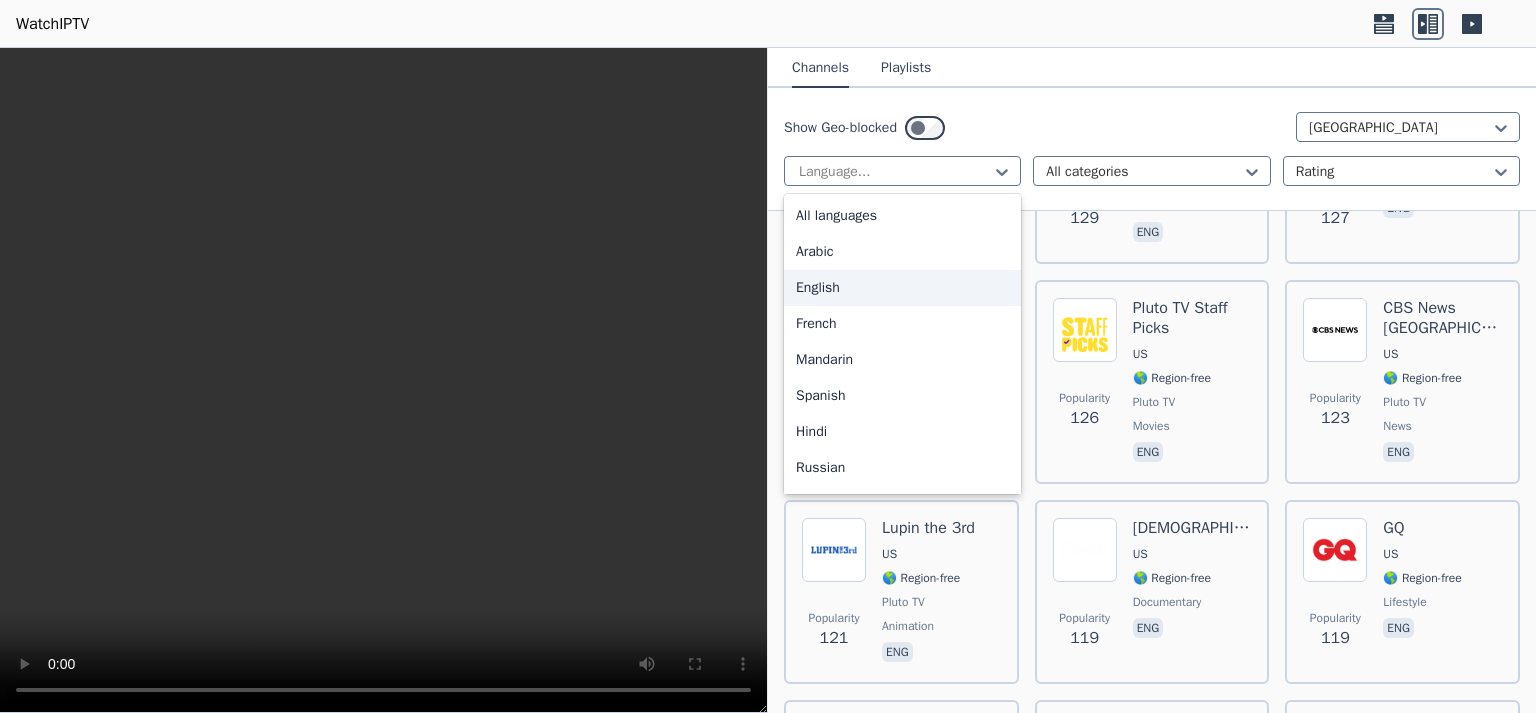 click on "English" at bounding box center (902, 288) 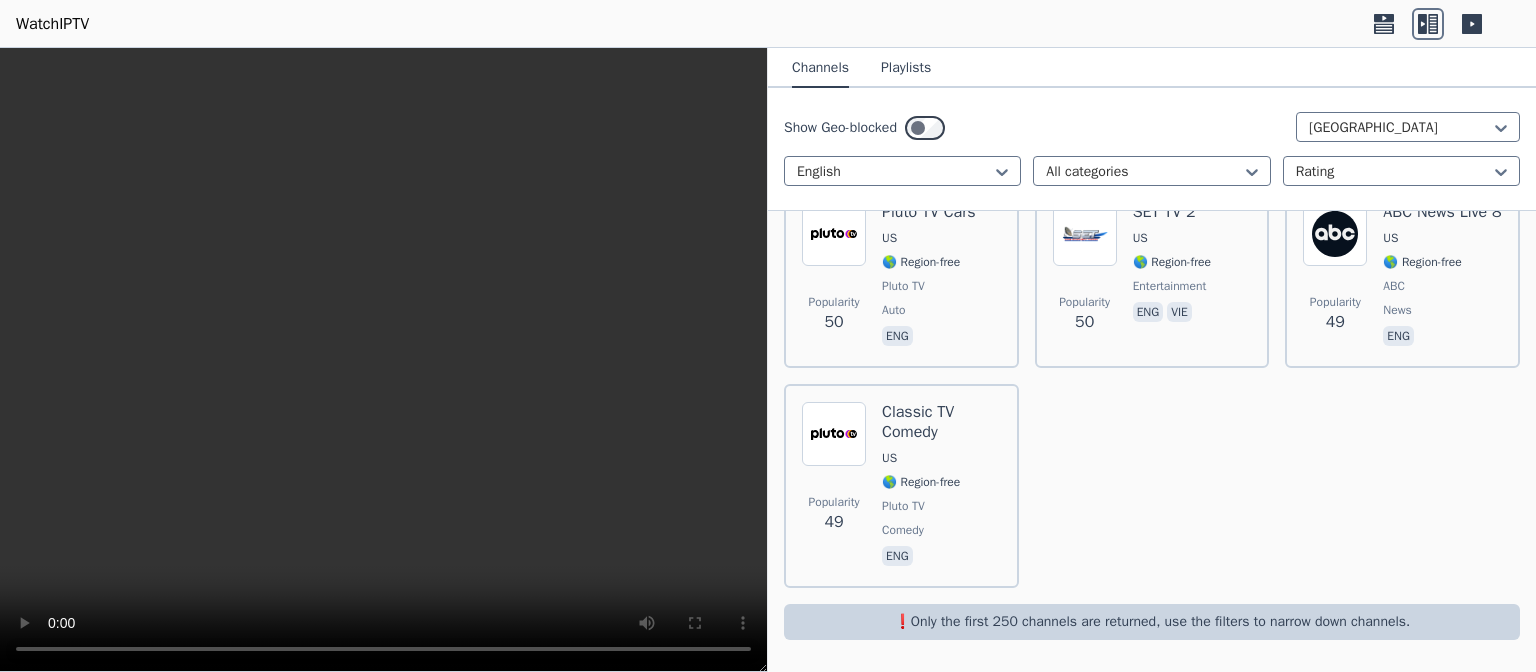 scroll, scrollTop: 17578, scrollLeft: 0, axis: vertical 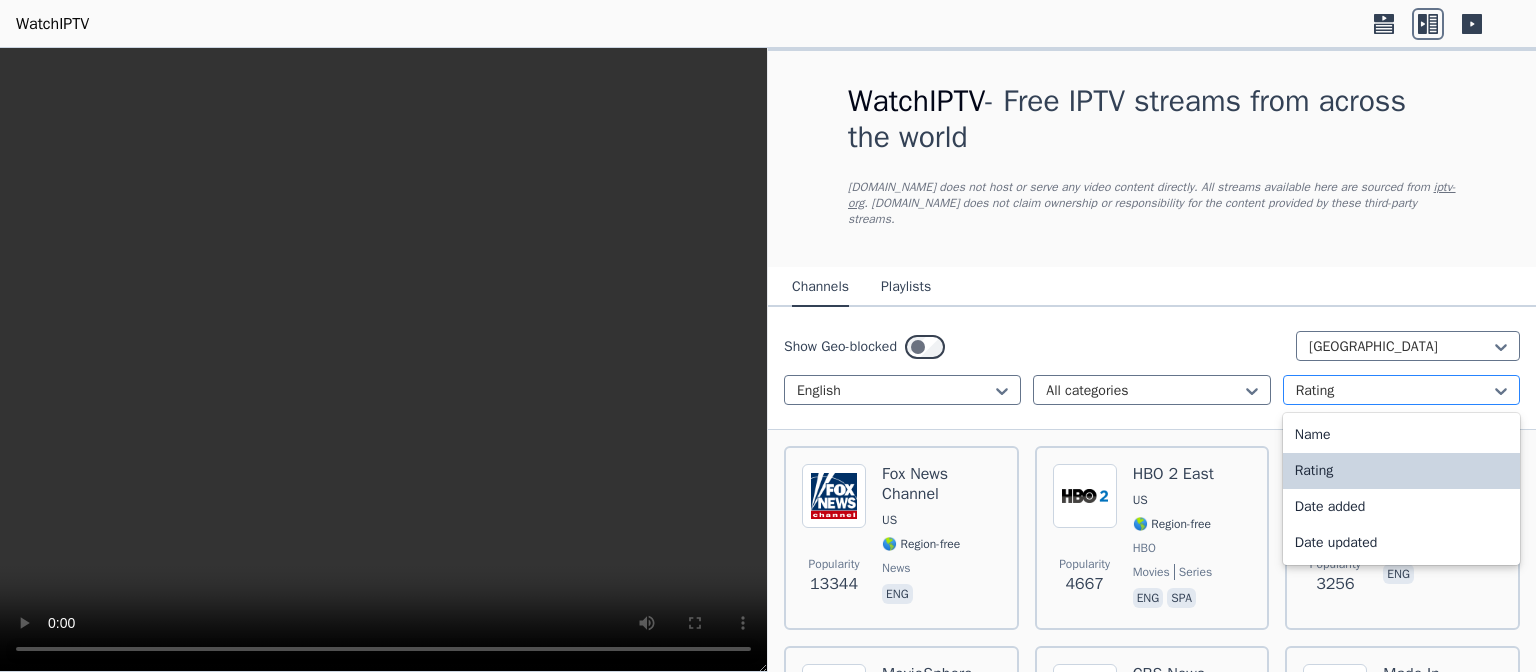 click at bounding box center (1393, 391) 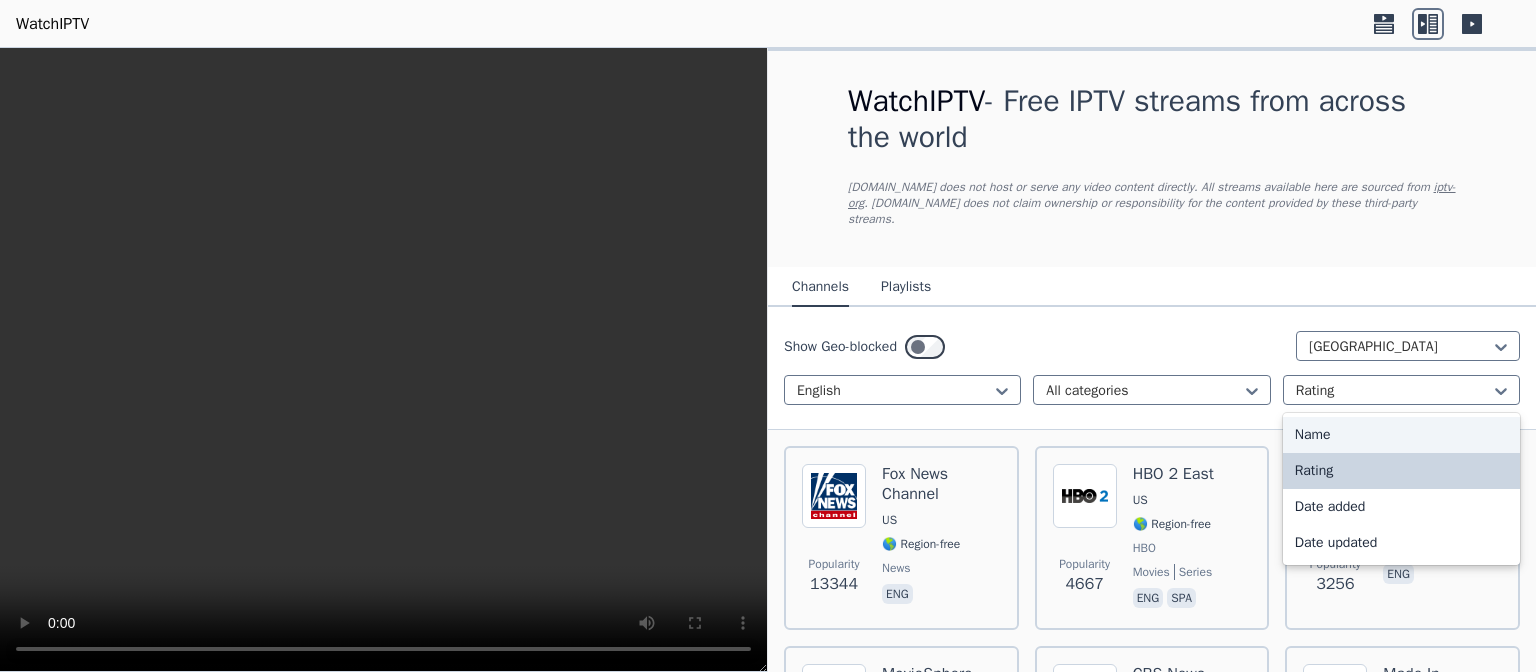 click on "Name" at bounding box center (1401, 435) 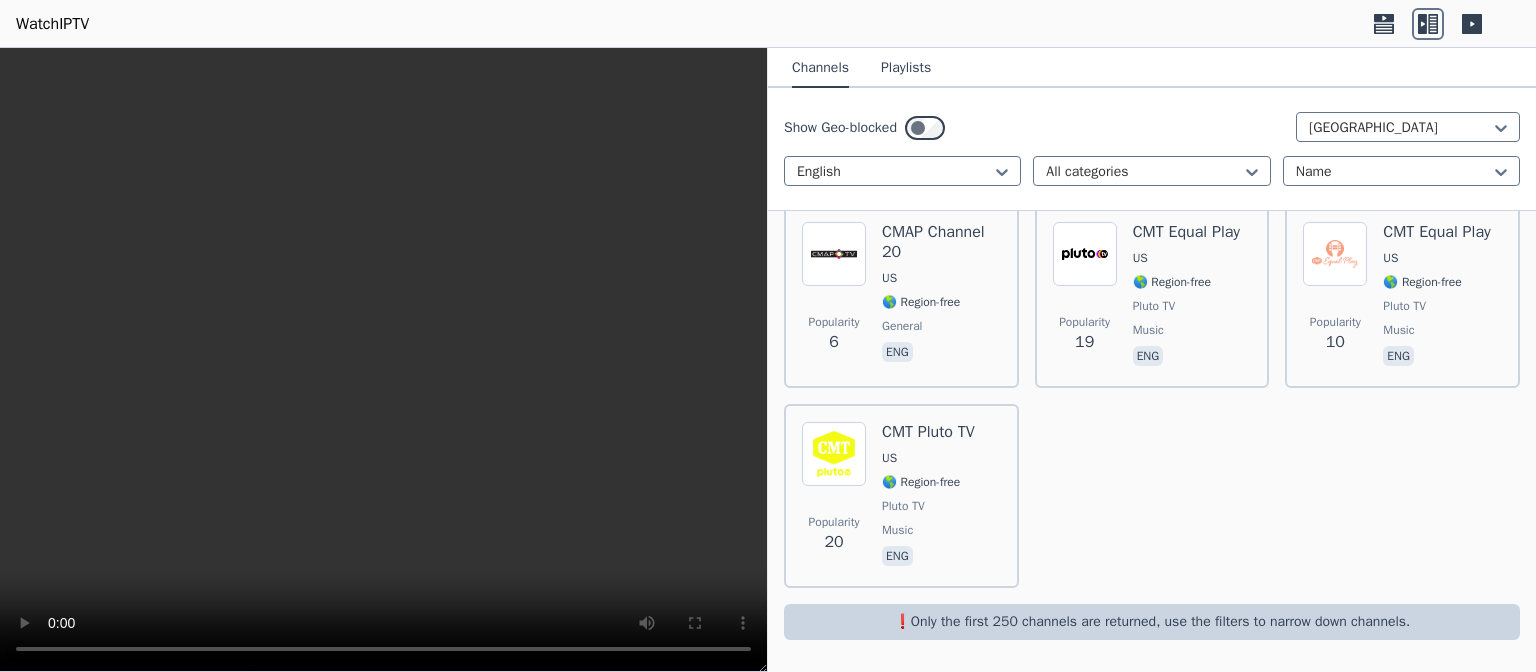 scroll, scrollTop: 17338, scrollLeft: 0, axis: vertical 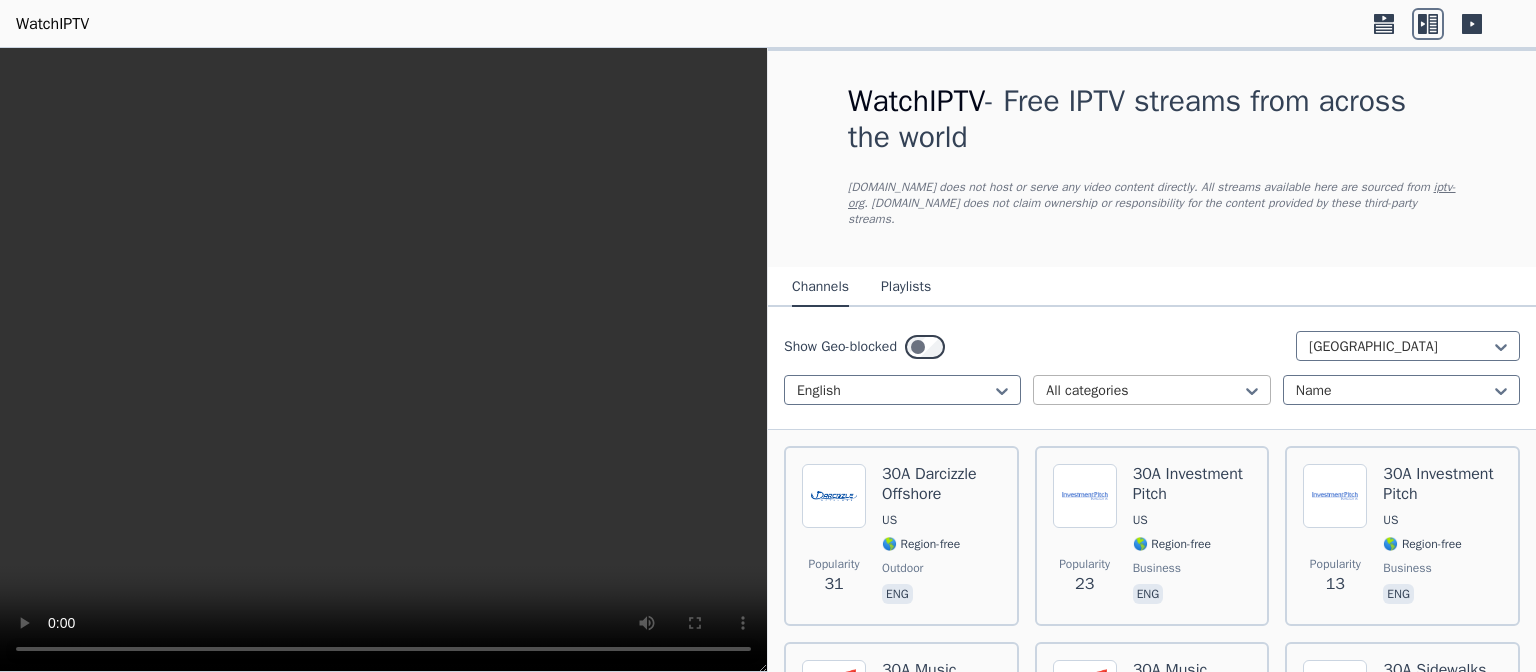 click at bounding box center [1143, 391] 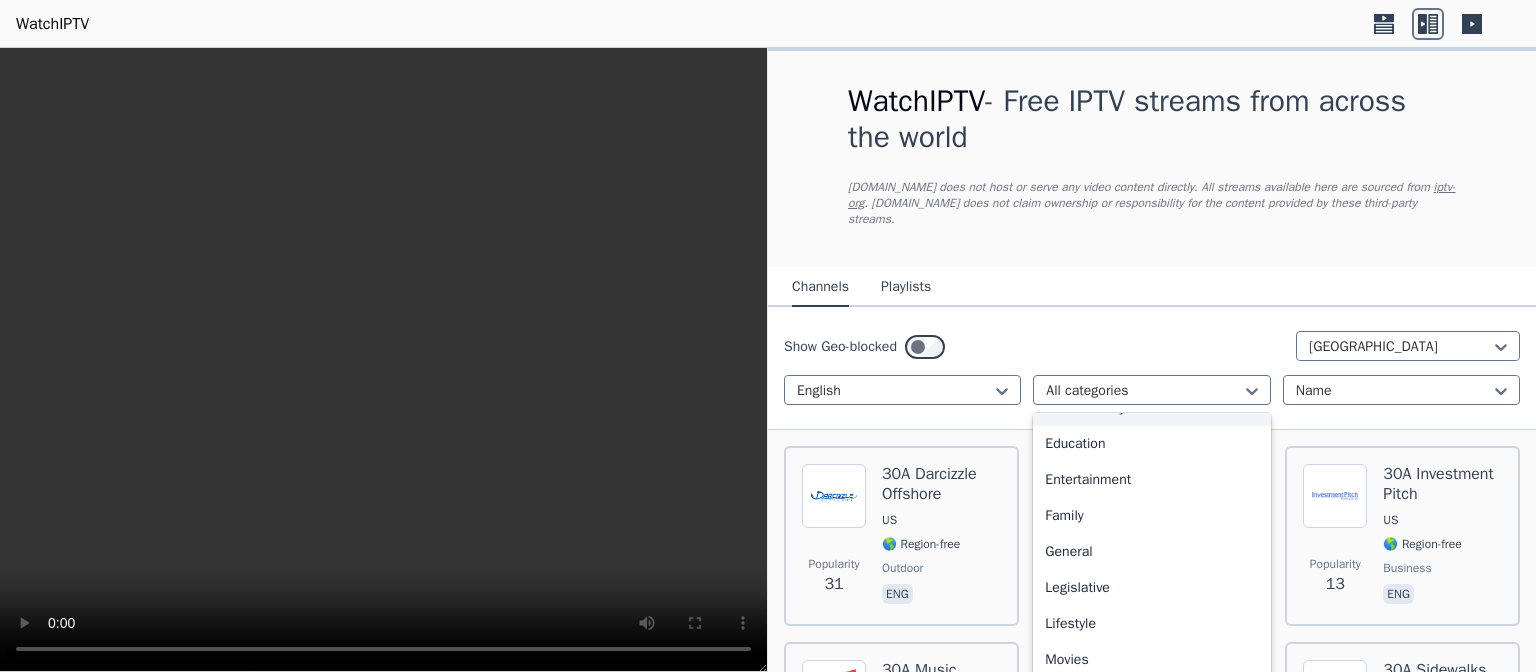 scroll, scrollTop: 259, scrollLeft: 0, axis: vertical 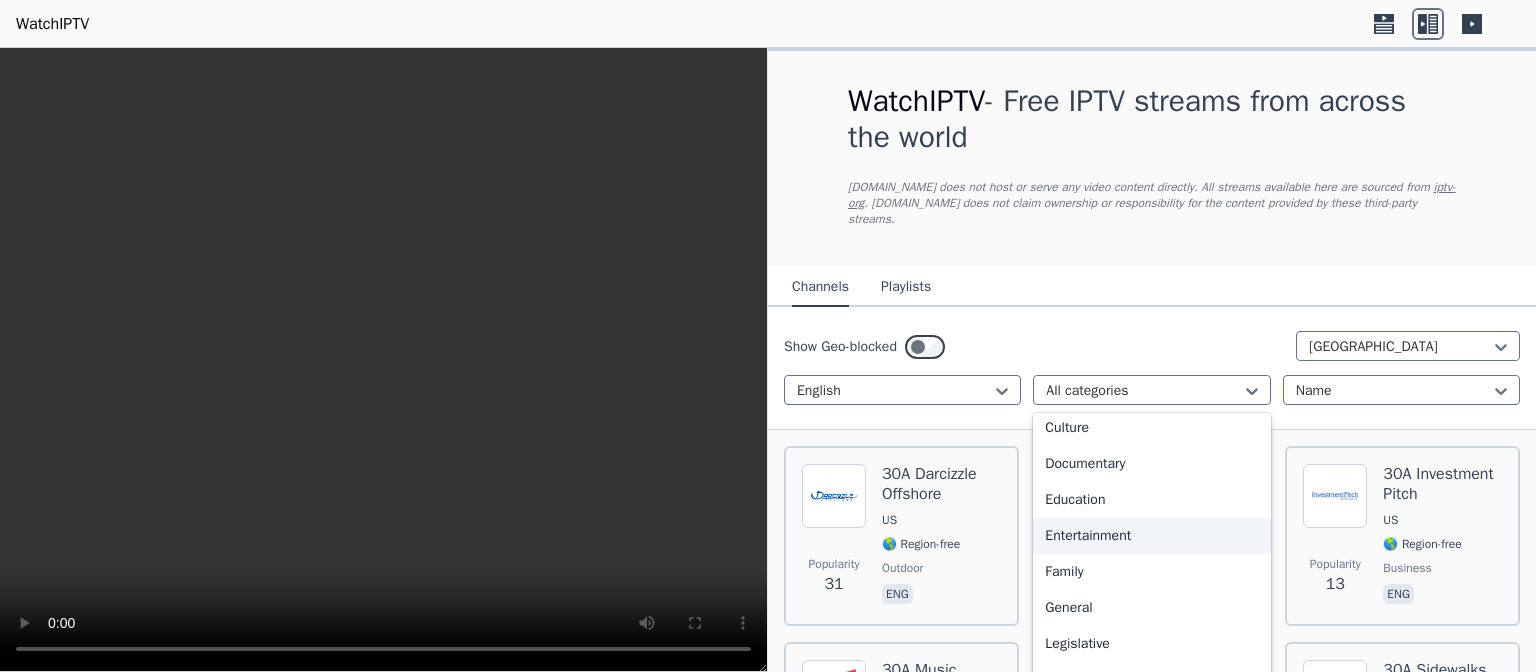 click on "Entertainment" at bounding box center [1151, 536] 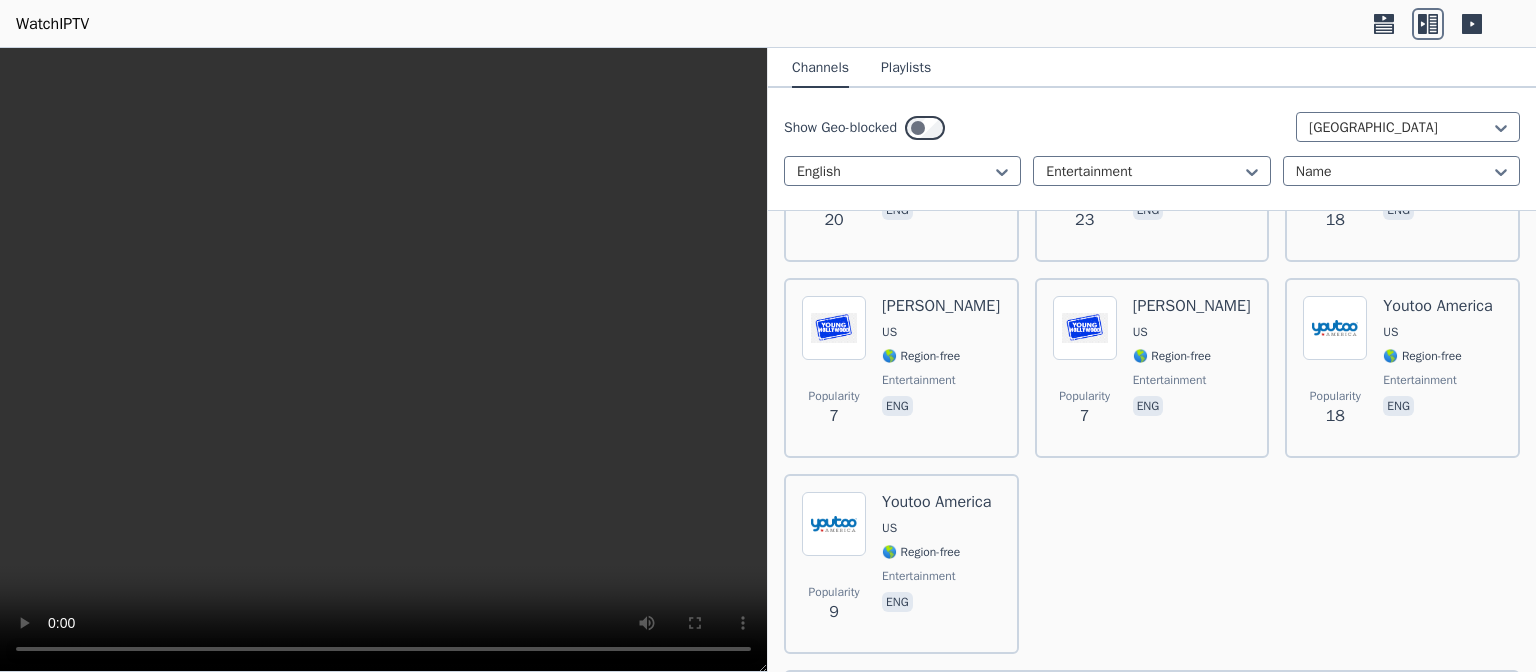 scroll, scrollTop: 6866, scrollLeft: 0, axis: vertical 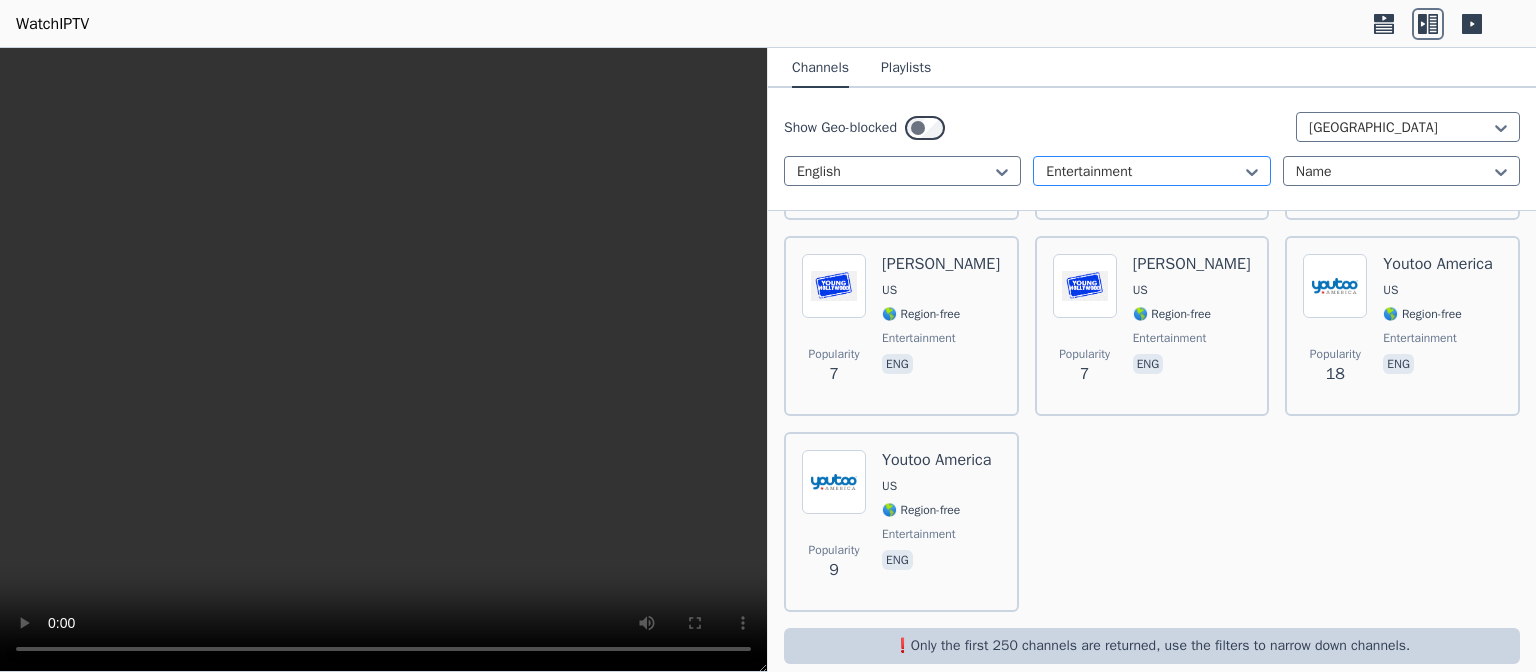 click at bounding box center (1143, 172) 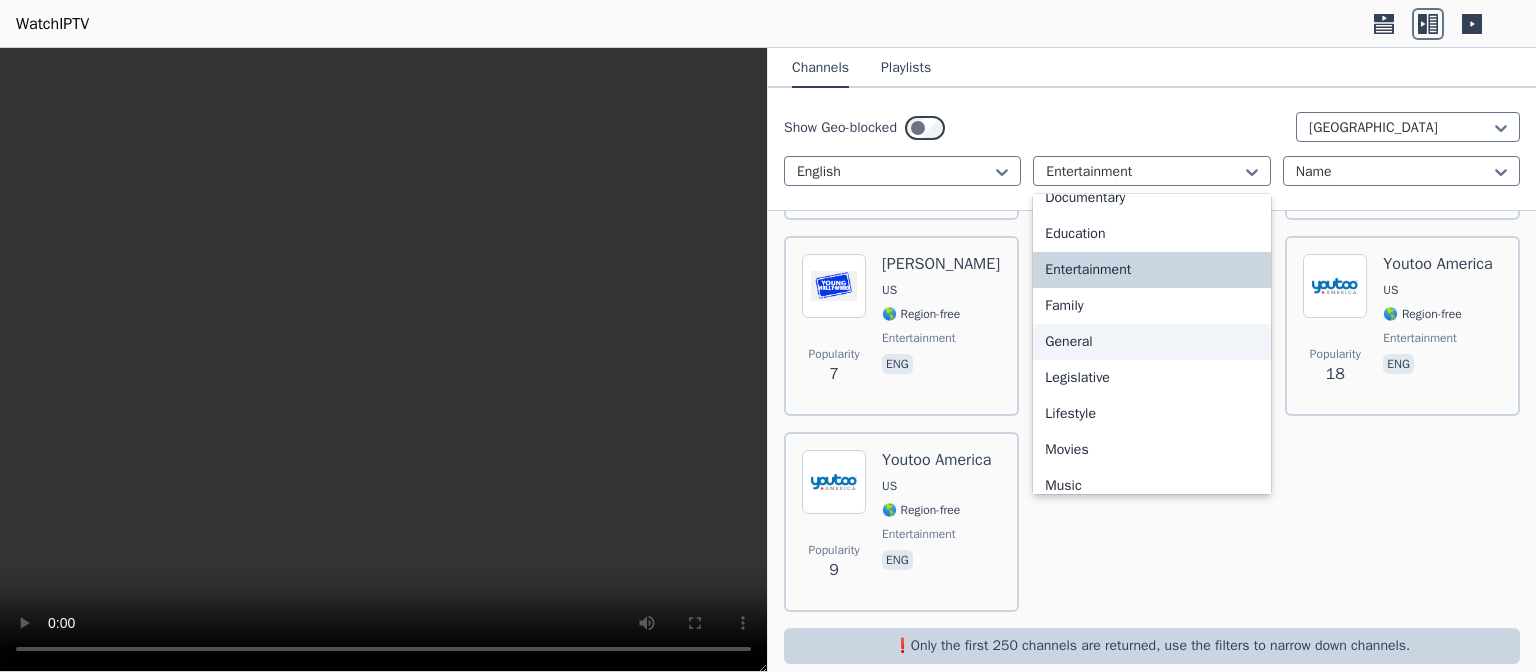 scroll, scrollTop: 416, scrollLeft: 0, axis: vertical 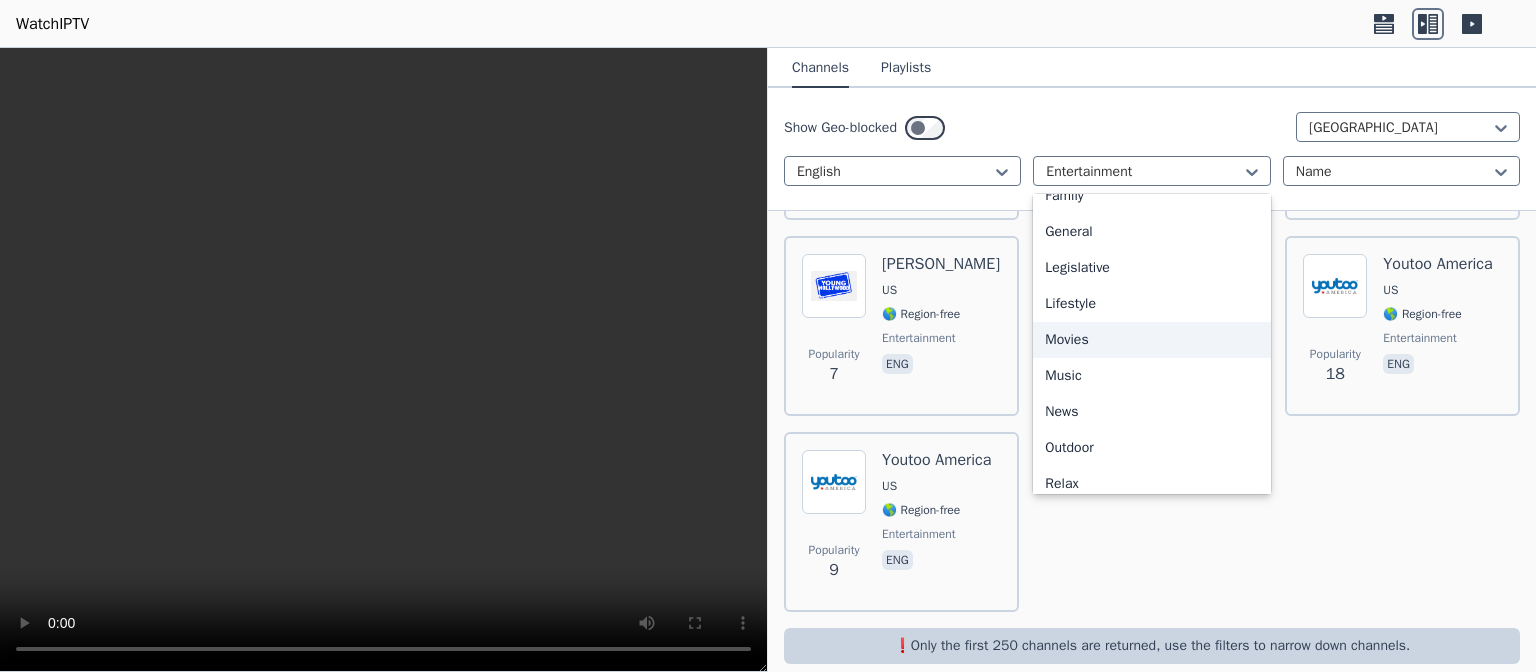 click on "Movies" at bounding box center [1151, 340] 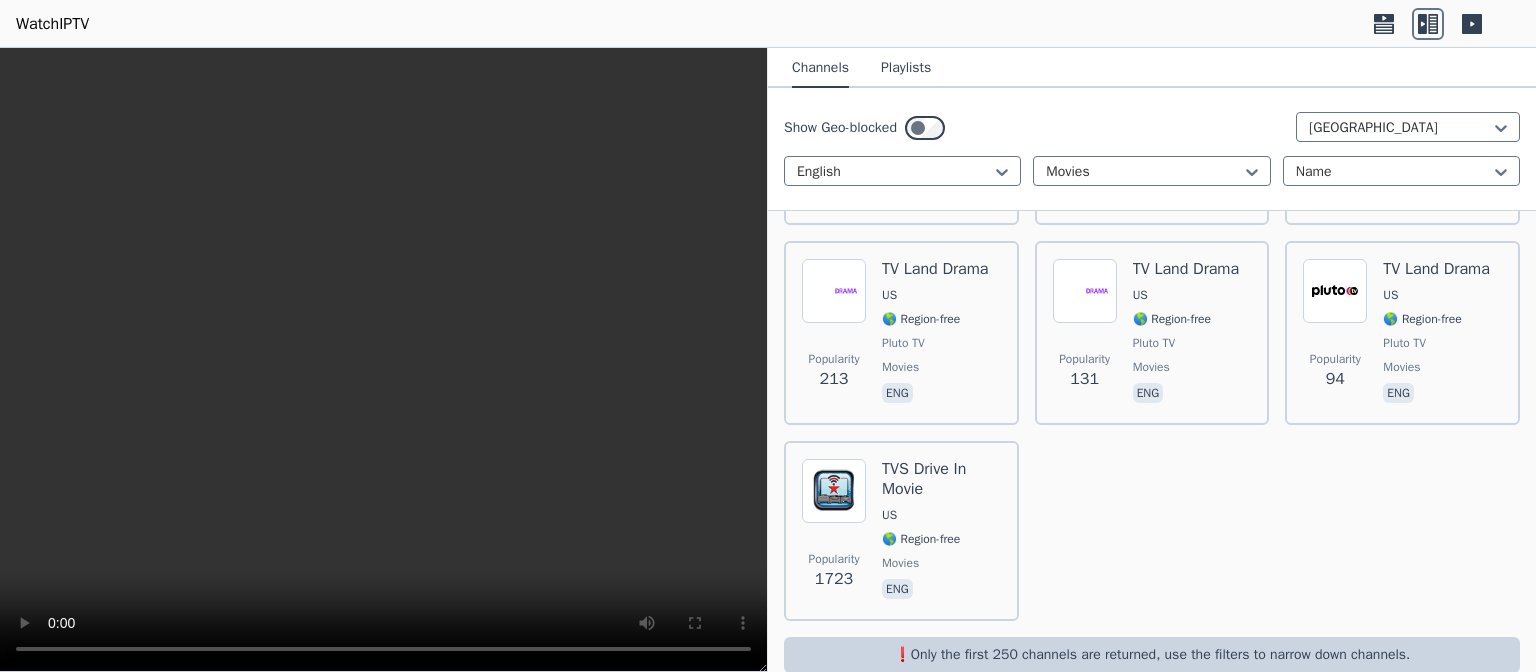 scroll, scrollTop: 2786, scrollLeft: 0, axis: vertical 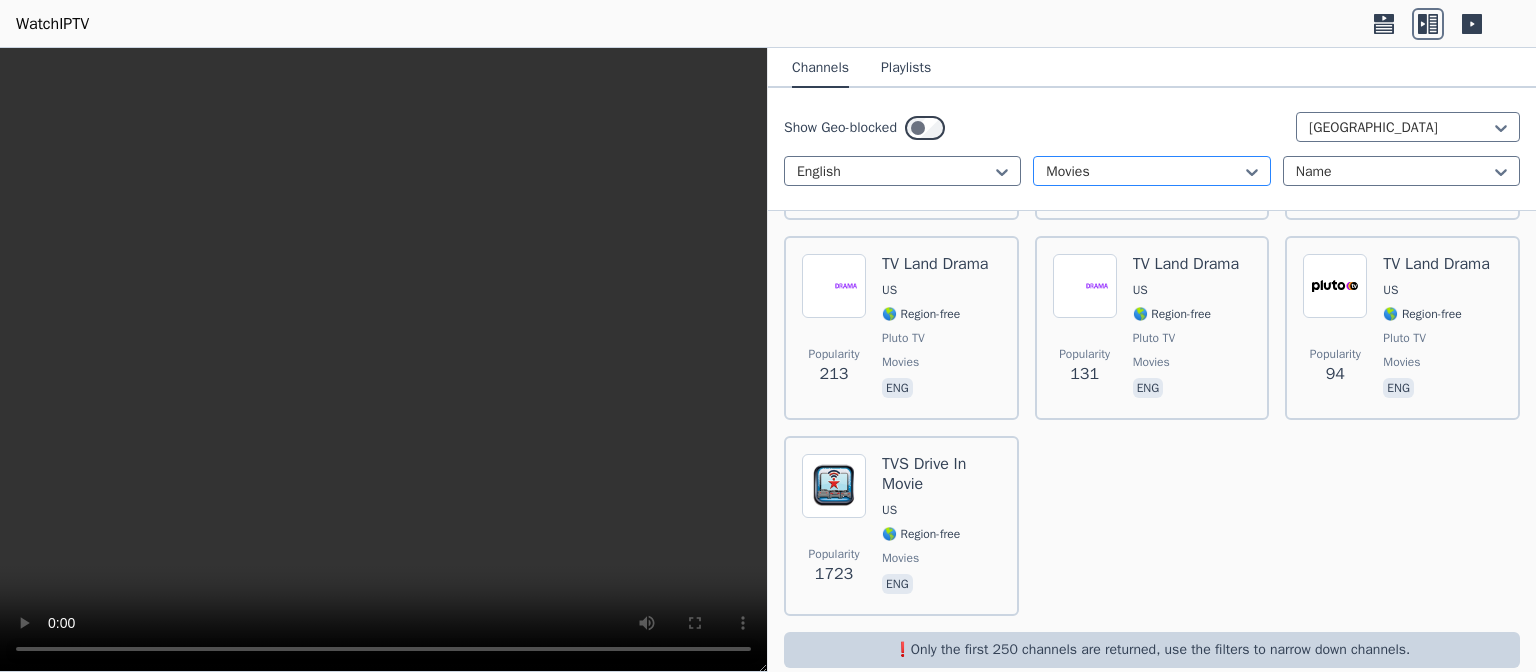 click at bounding box center [1143, 172] 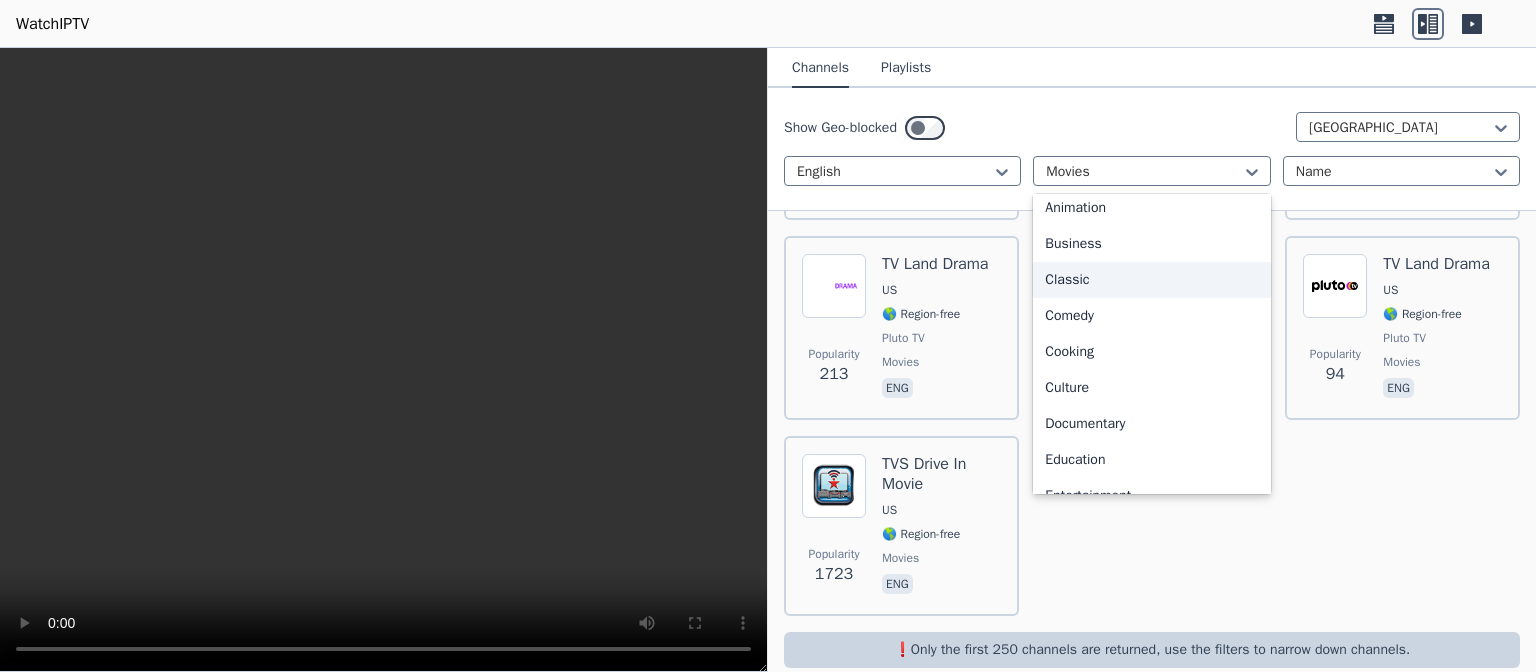 scroll, scrollTop: 0, scrollLeft: 0, axis: both 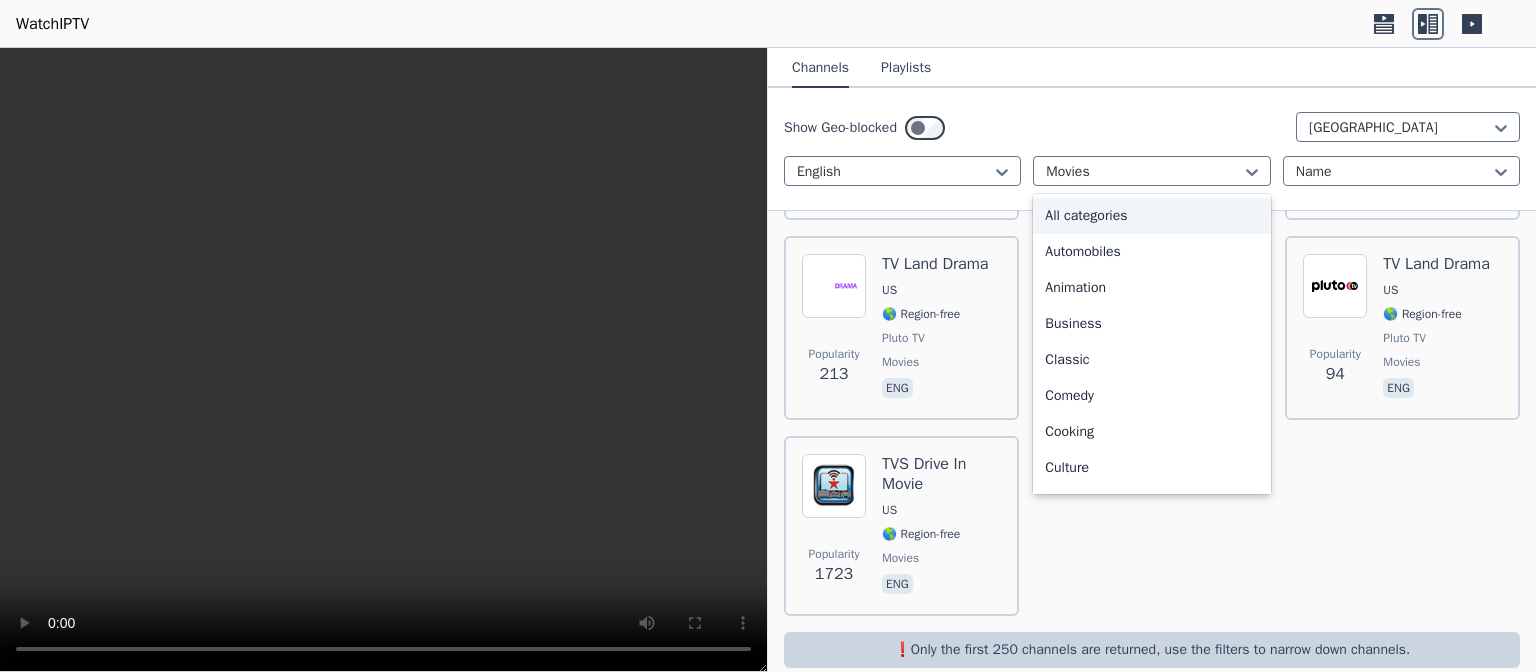 click on "All categories" at bounding box center [1151, 216] 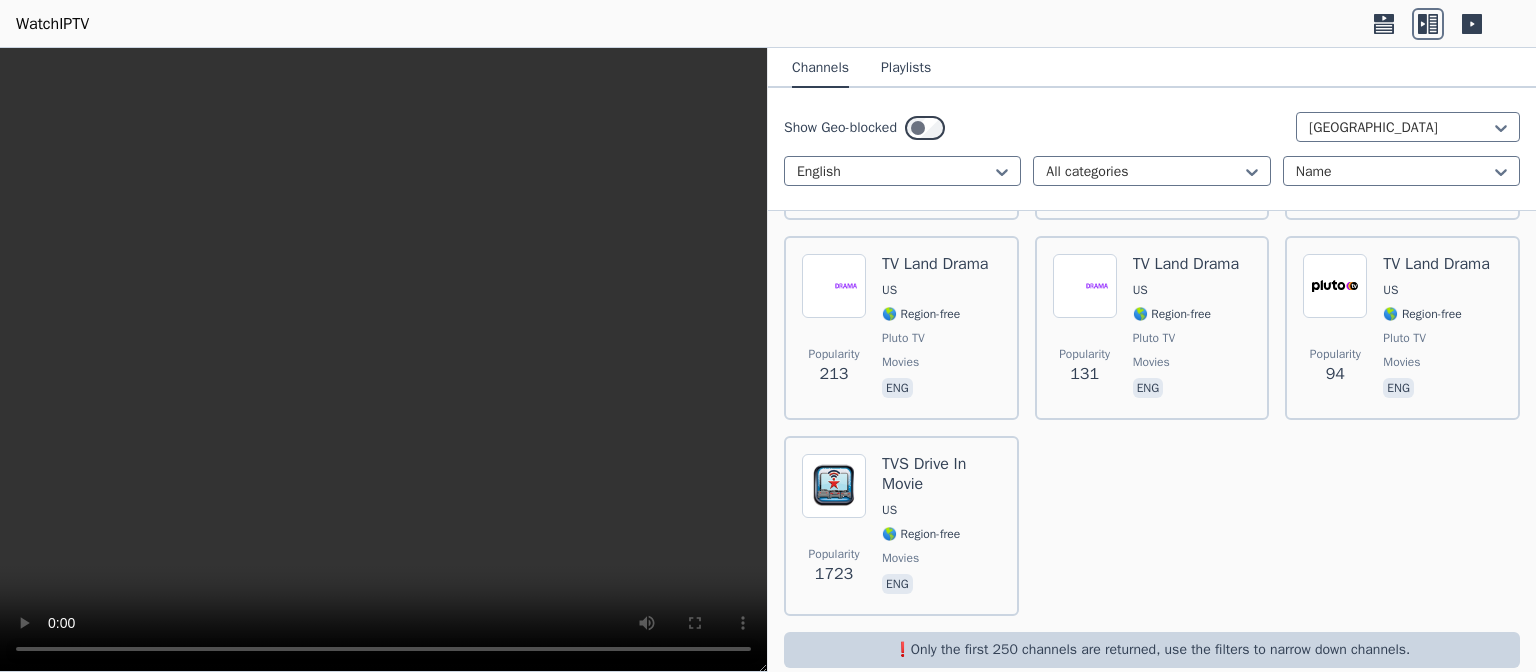scroll, scrollTop: 0, scrollLeft: 0, axis: both 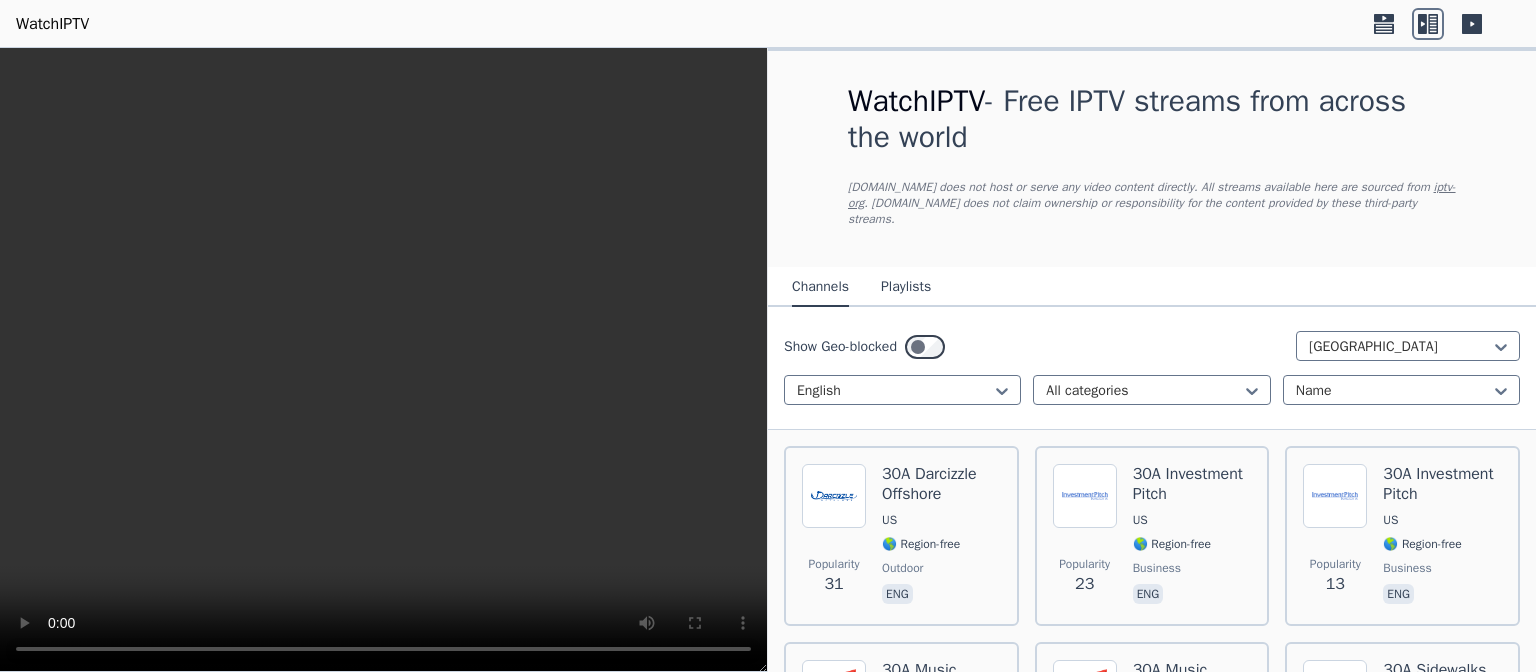 click 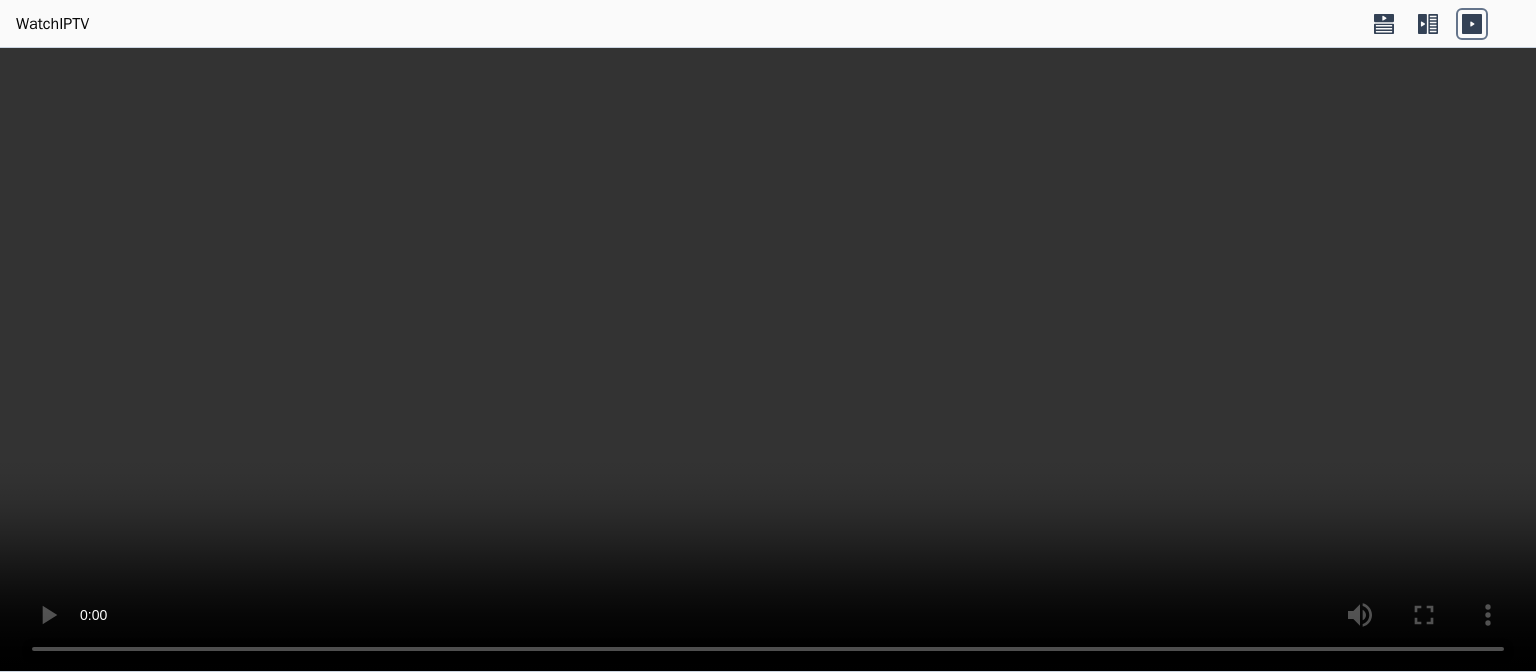 click 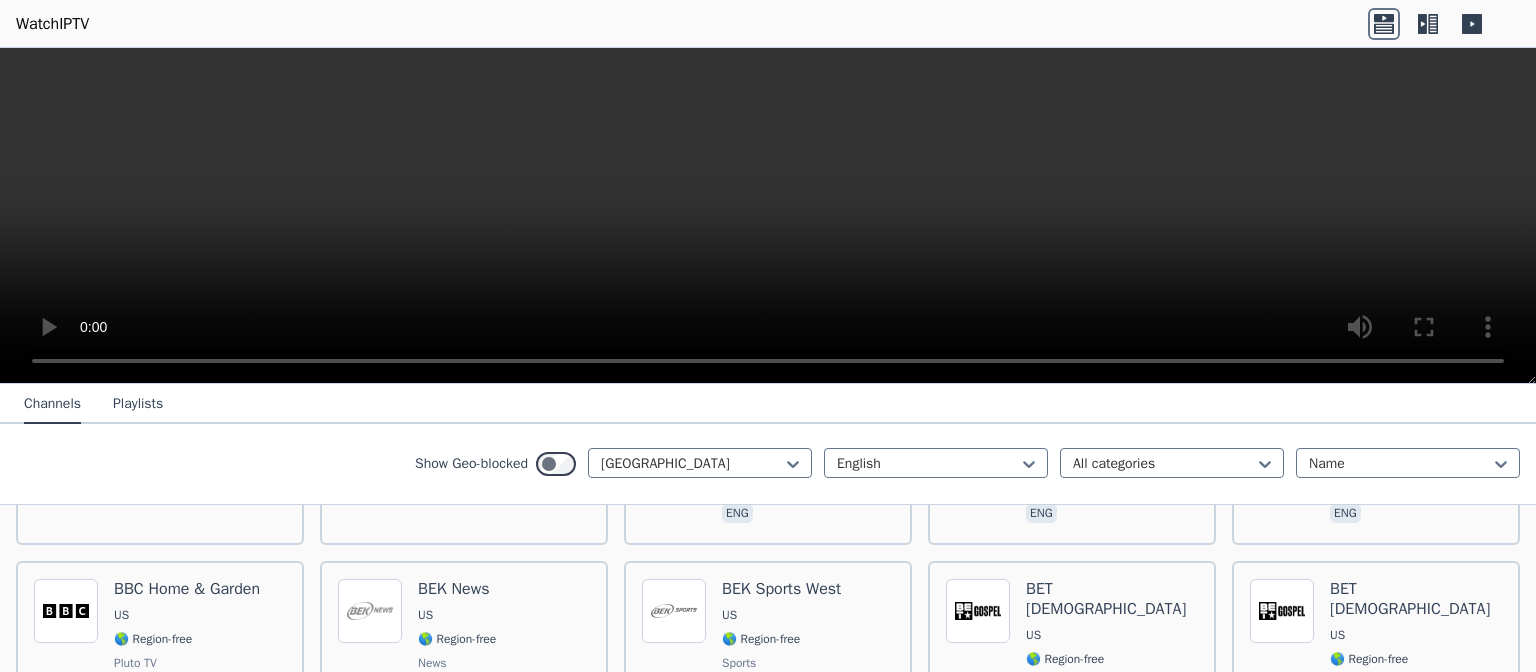 scroll, scrollTop: 2873, scrollLeft: 0, axis: vertical 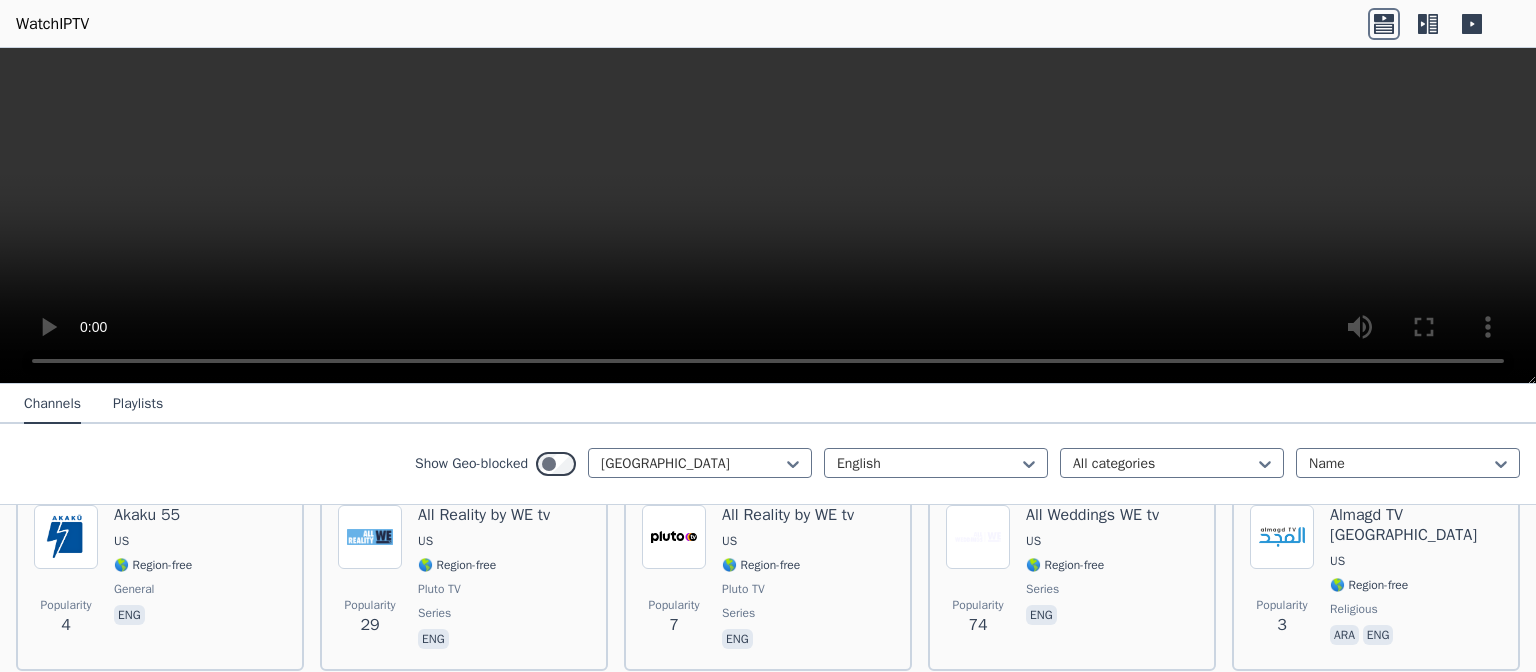 click on "WatchIPTV" at bounding box center [768, 24] 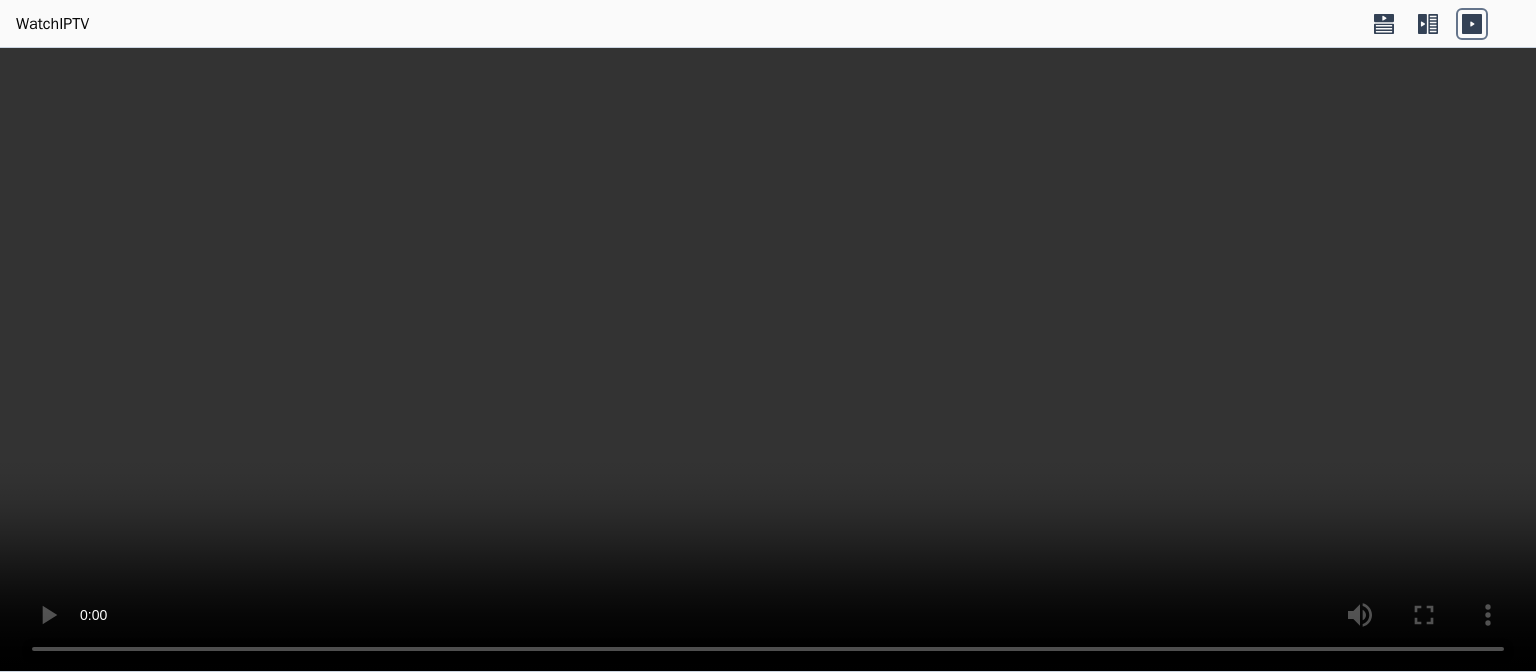 click 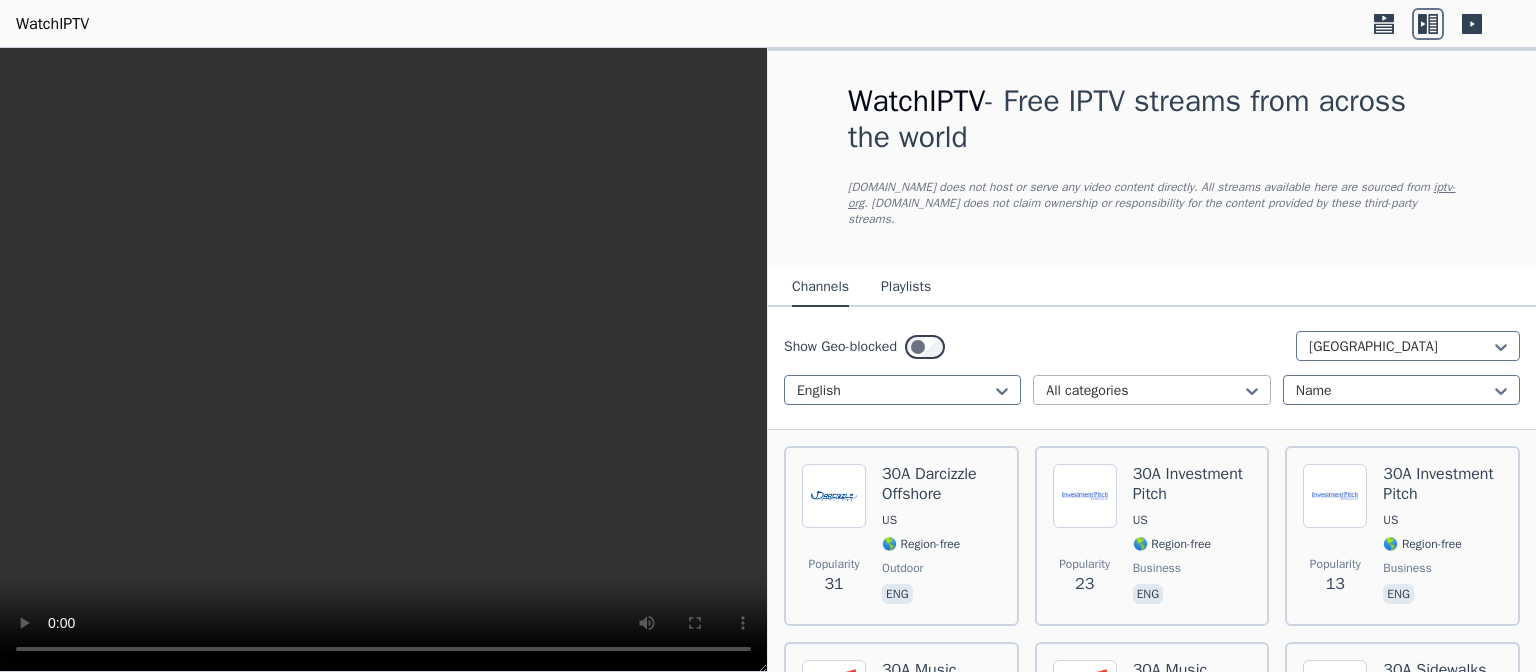 click at bounding box center (1143, 391) 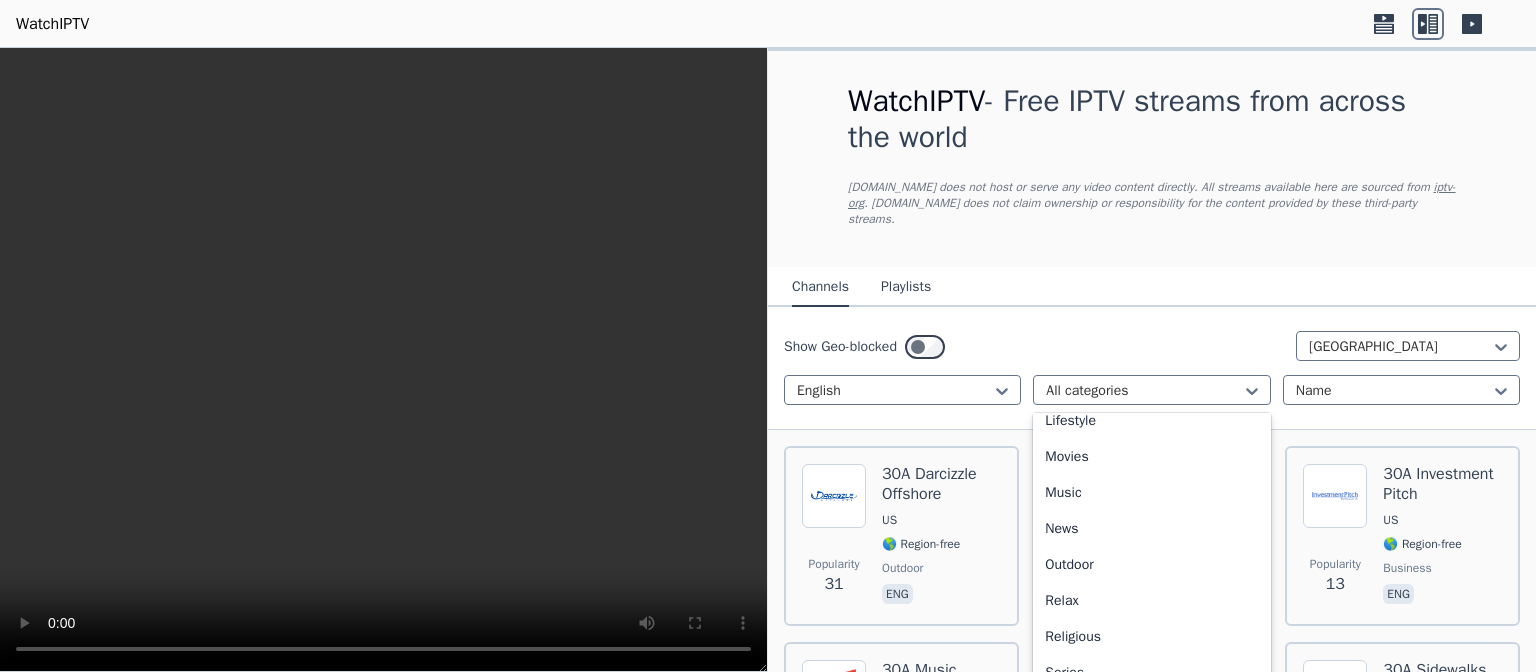 scroll, scrollTop: 648, scrollLeft: 0, axis: vertical 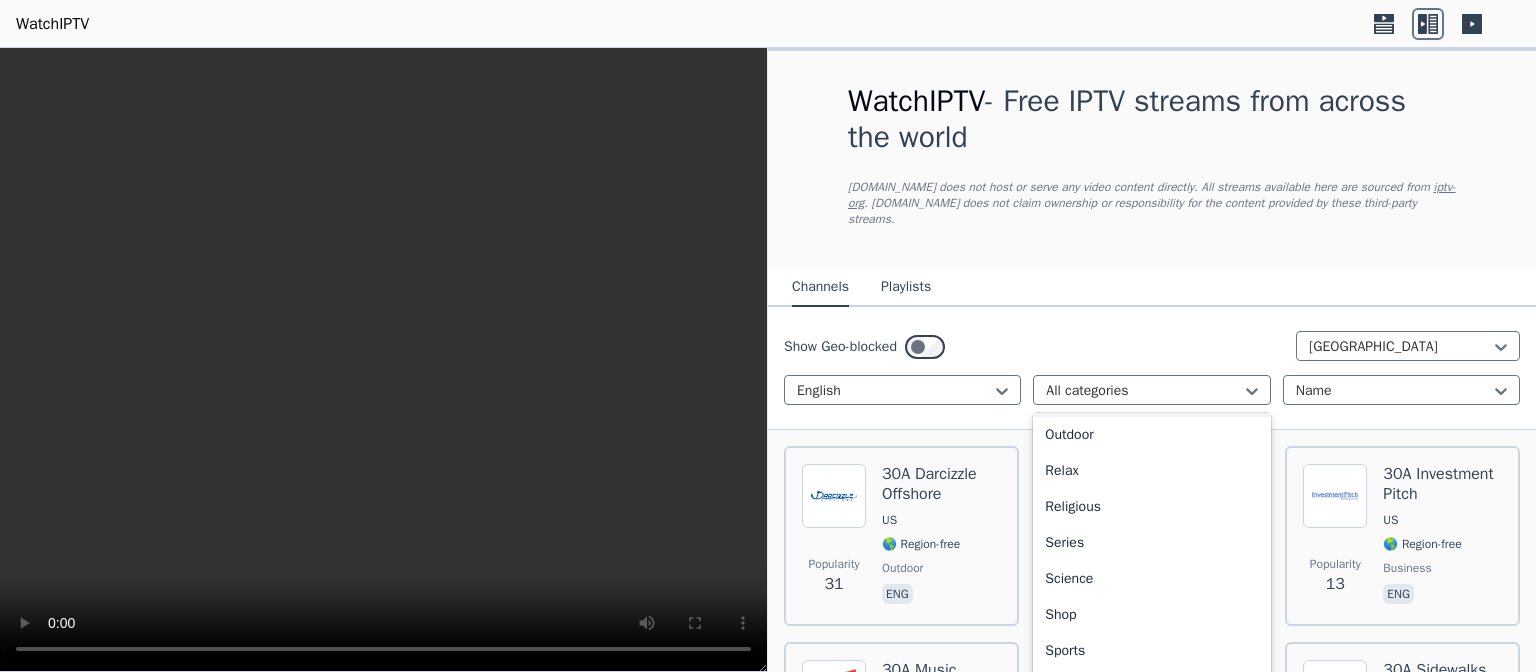 click on "News" at bounding box center [1151, 399] 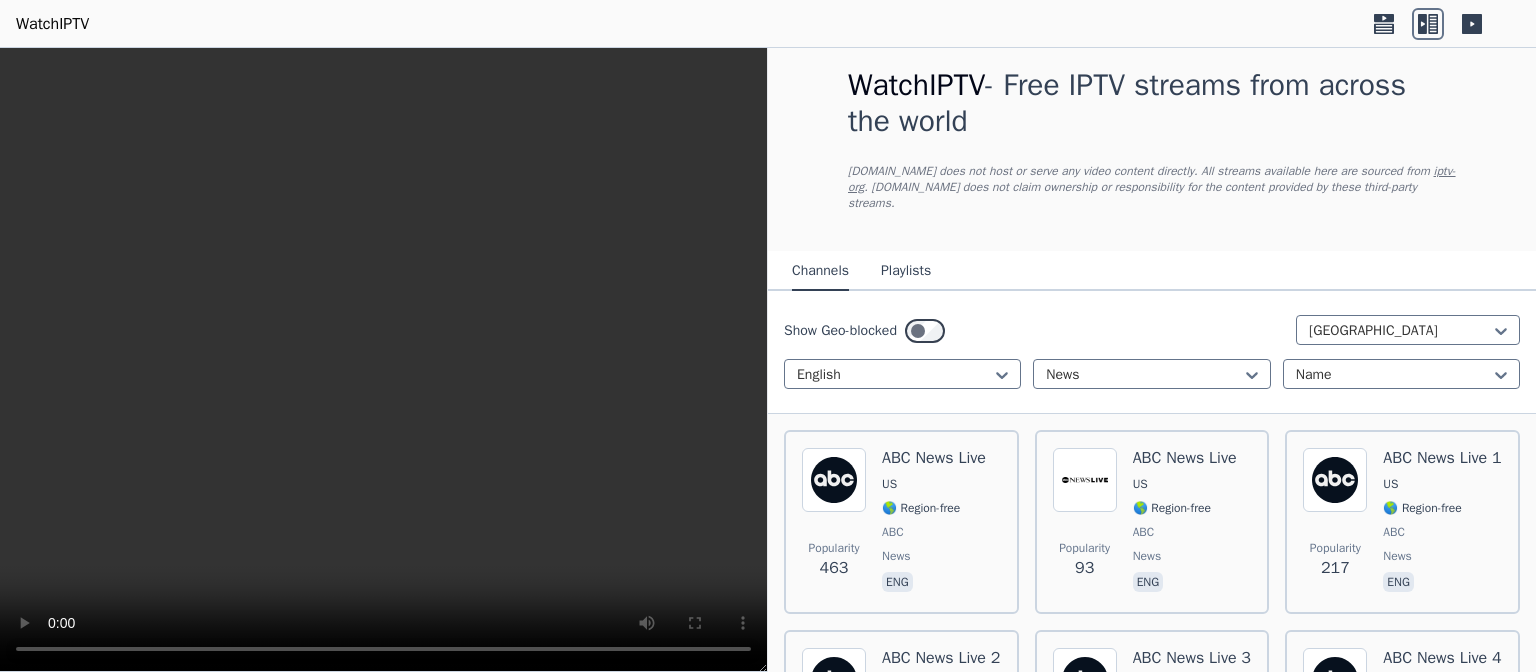 scroll, scrollTop: 15, scrollLeft: 0, axis: vertical 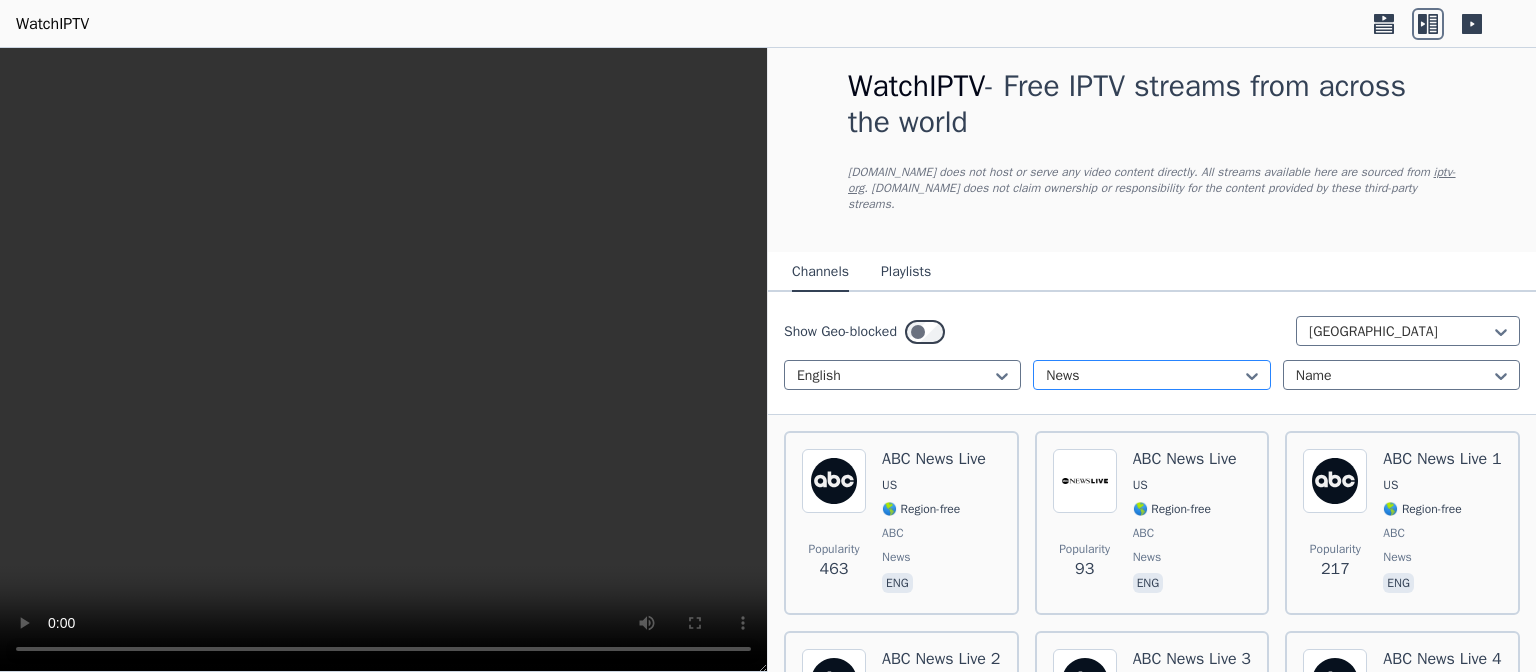 click at bounding box center [1143, 376] 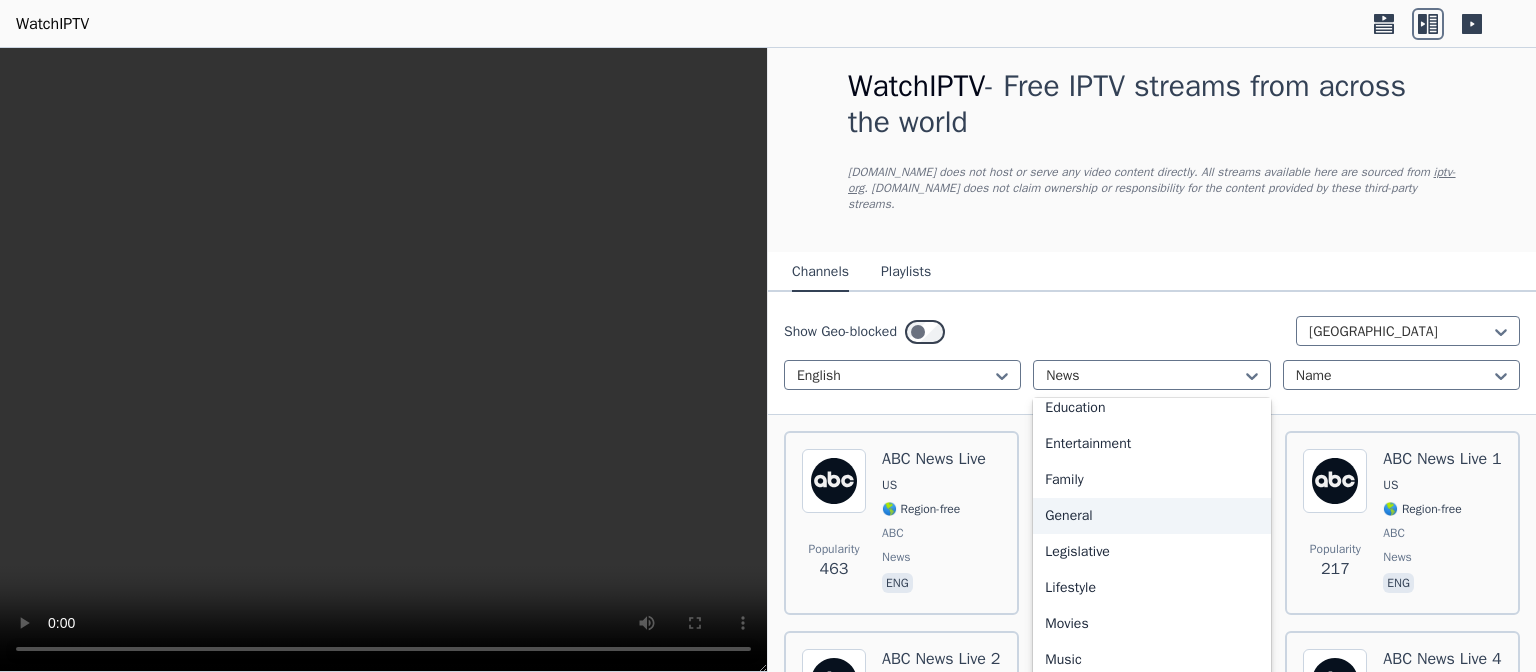 scroll, scrollTop: 307, scrollLeft: 0, axis: vertical 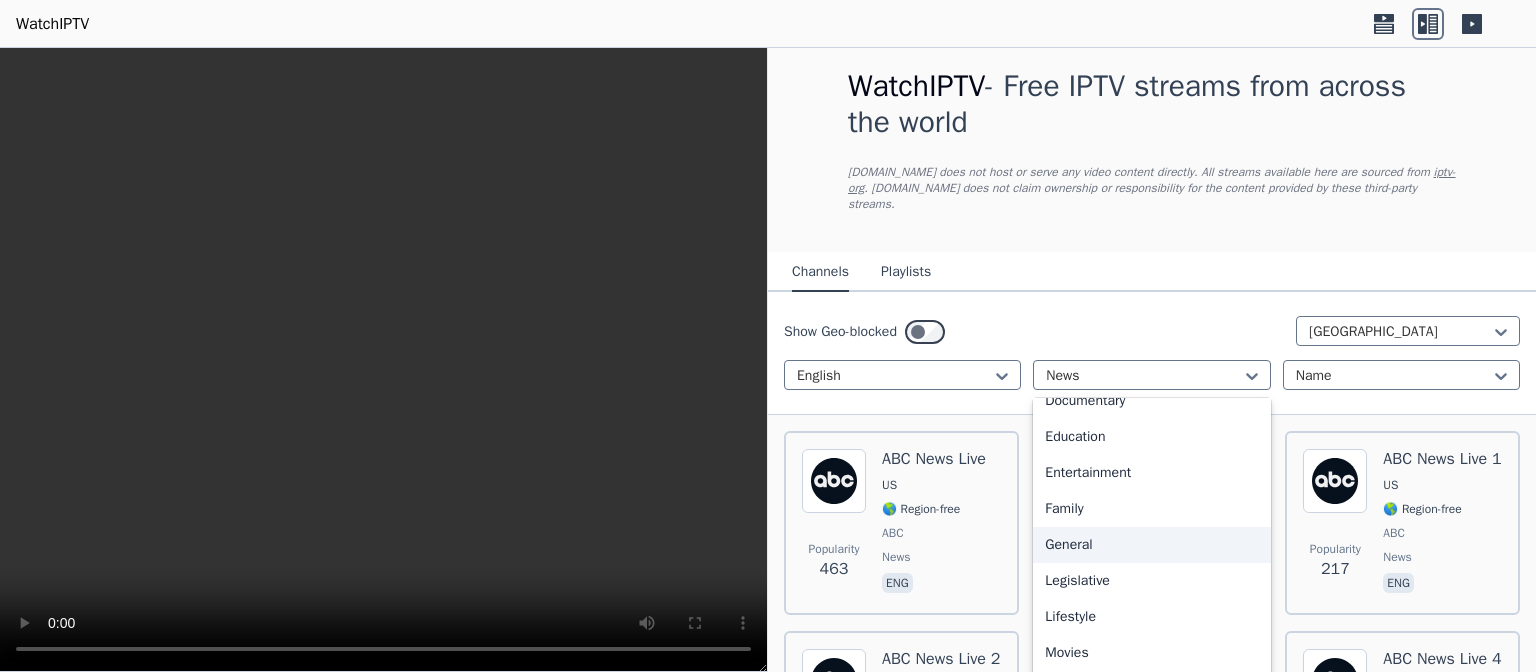 click on "General" at bounding box center [1151, 545] 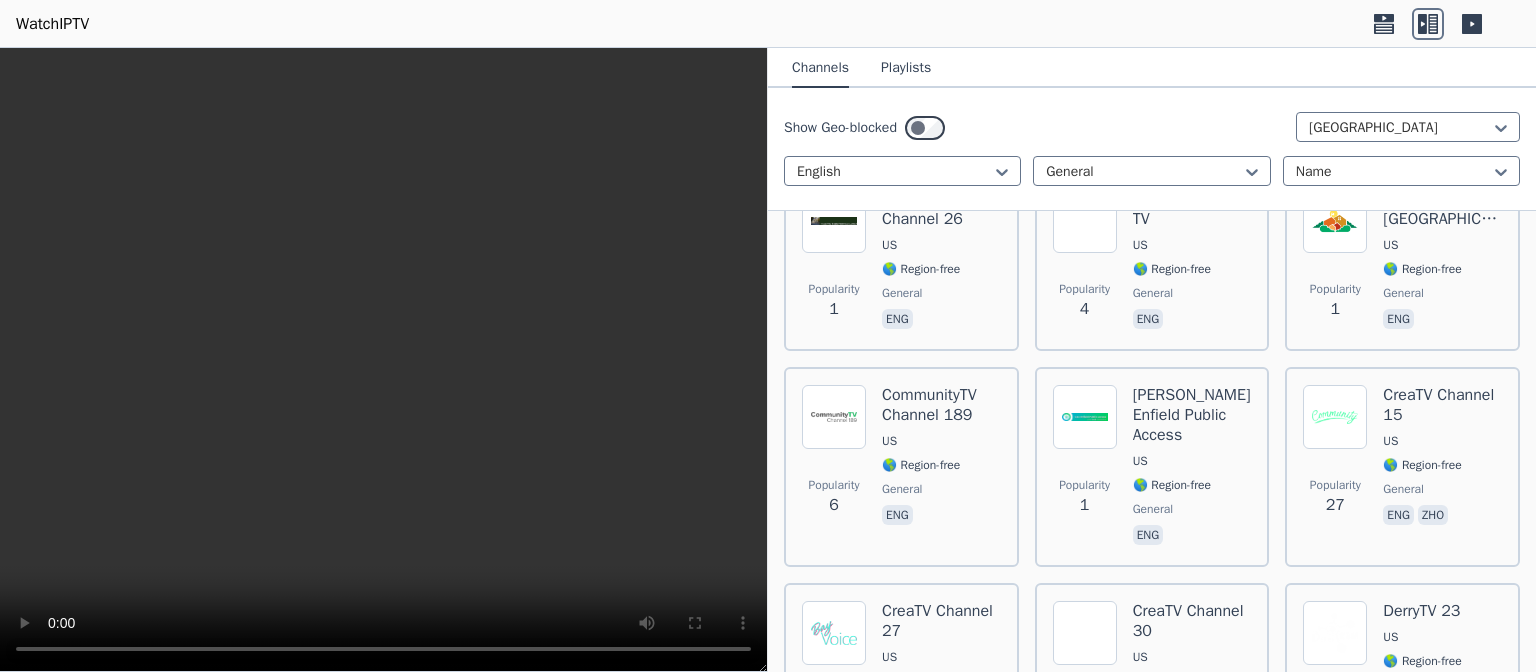 scroll, scrollTop: 2996, scrollLeft: 0, axis: vertical 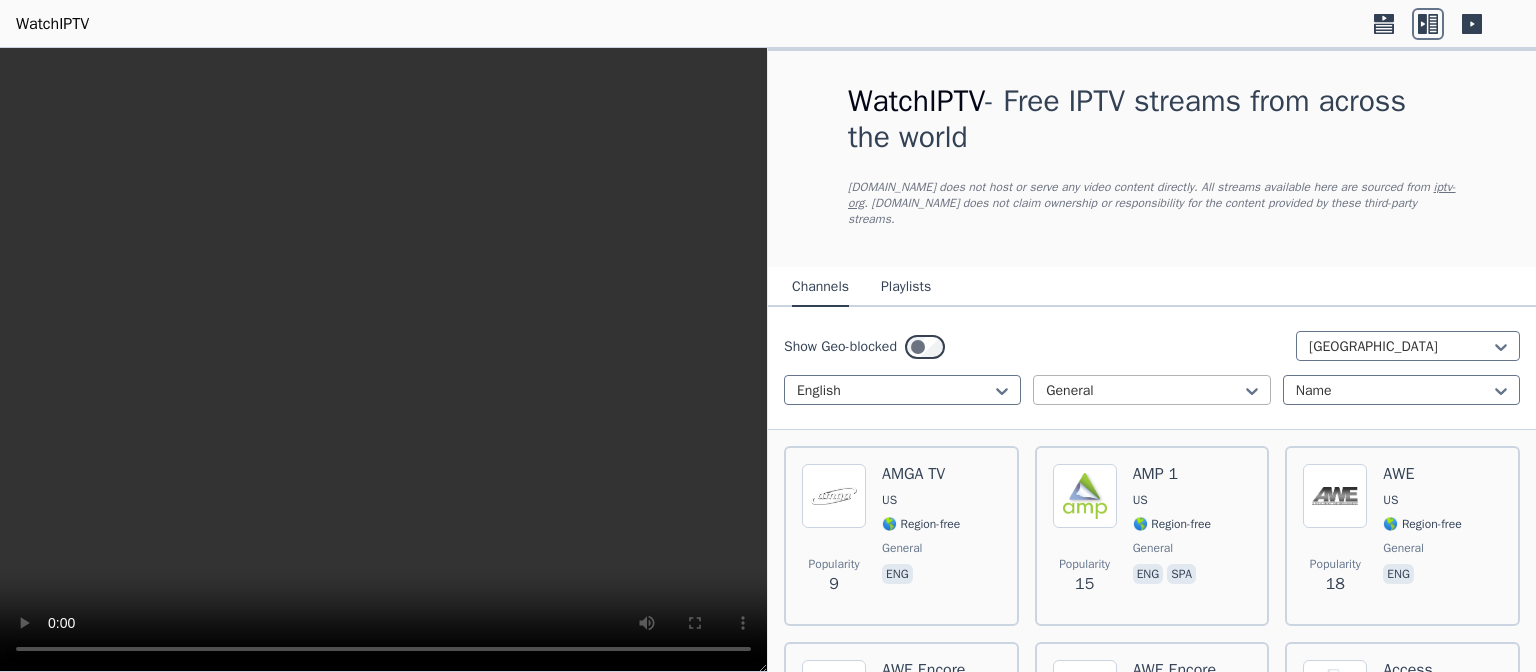 click at bounding box center [1143, 391] 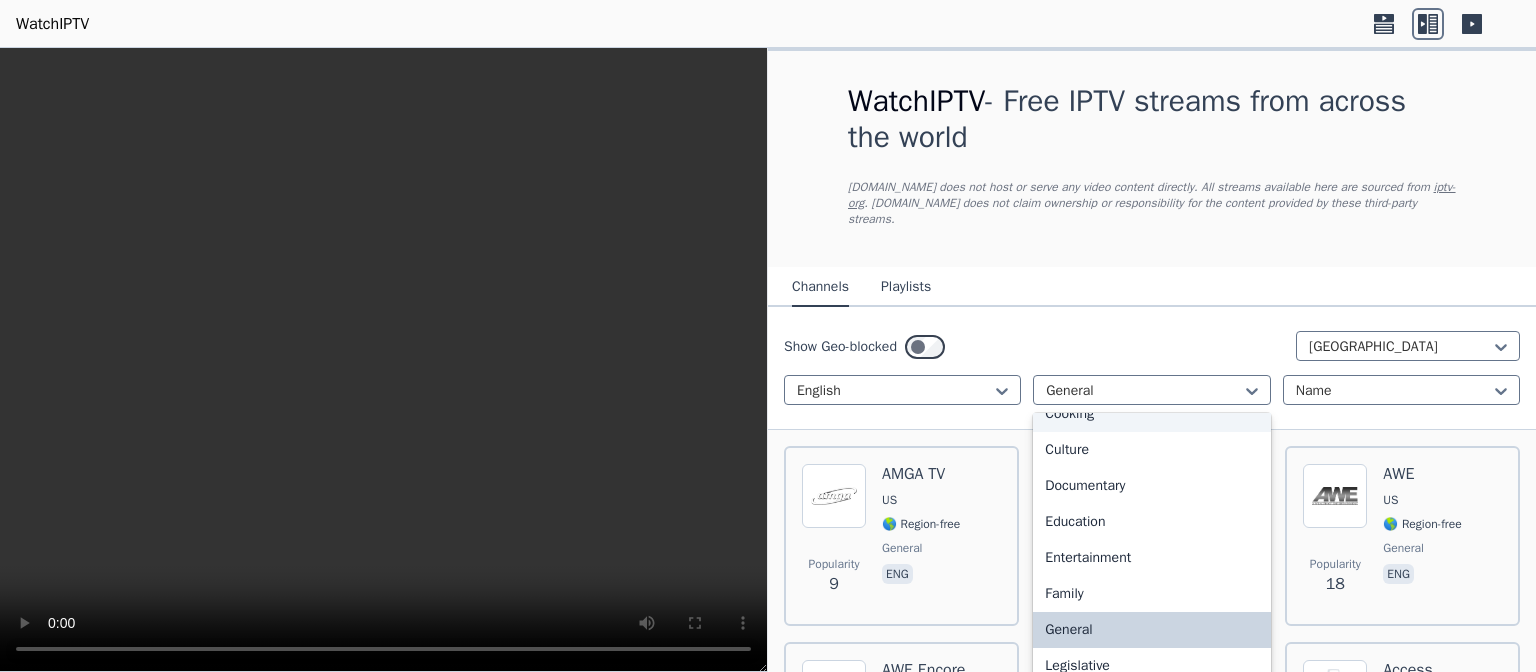 scroll, scrollTop: 0, scrollLeft: 0, axis: both 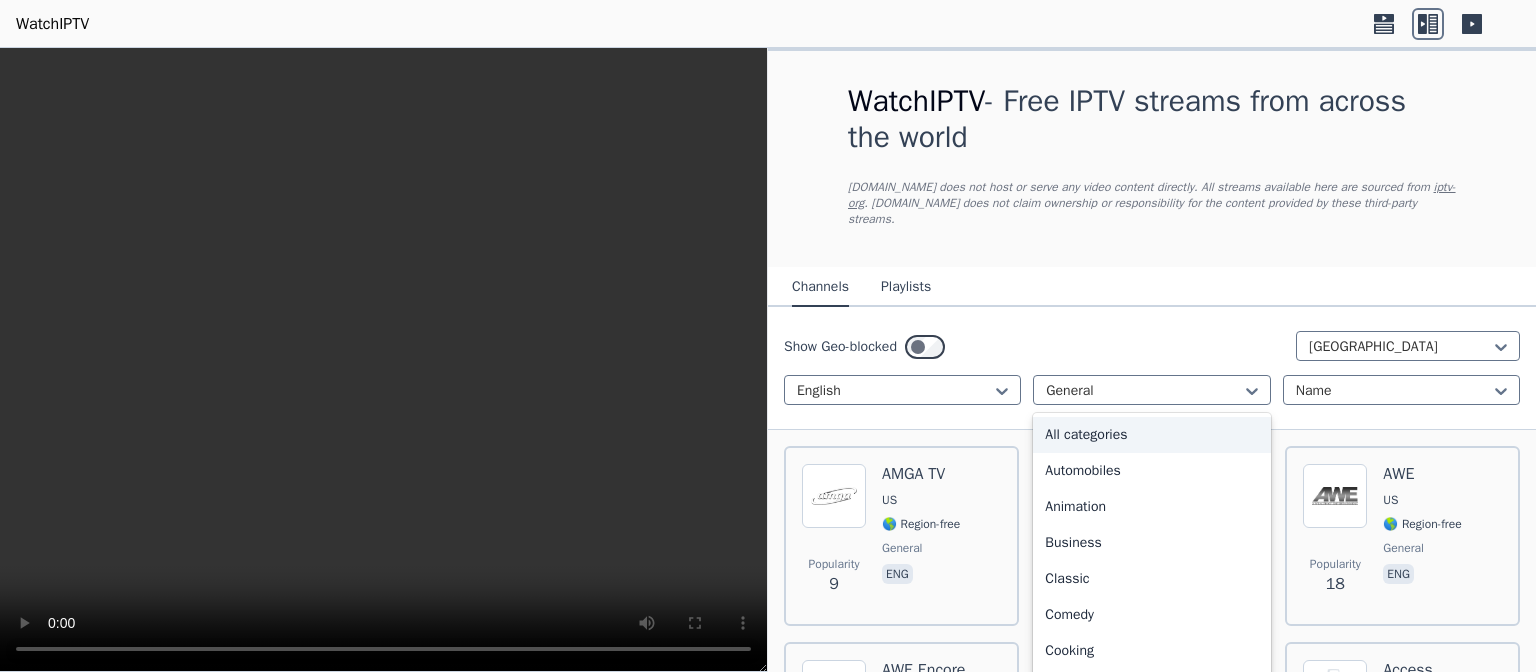 click on "All categories" at bounding box center (1151, 435) 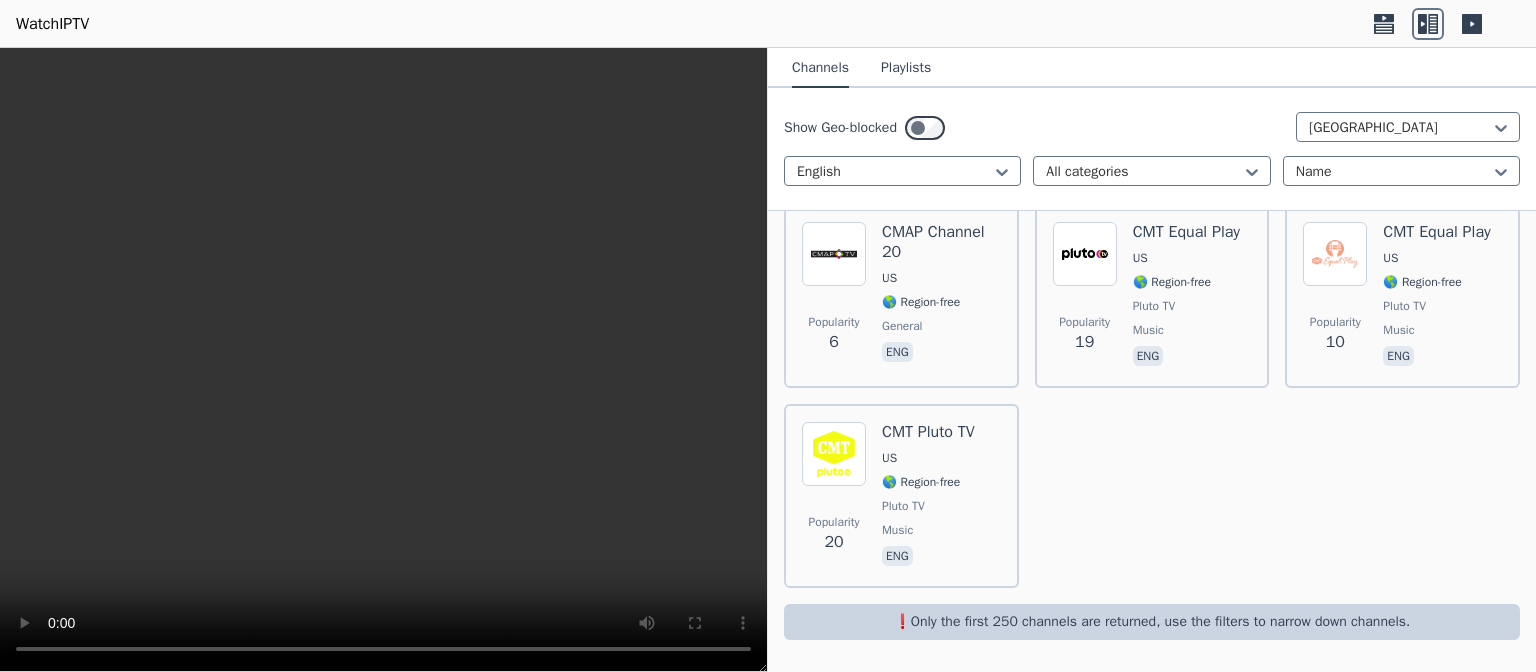 scroll, scrollTop: 17338, scrollLeft: 0, axis: vertical 